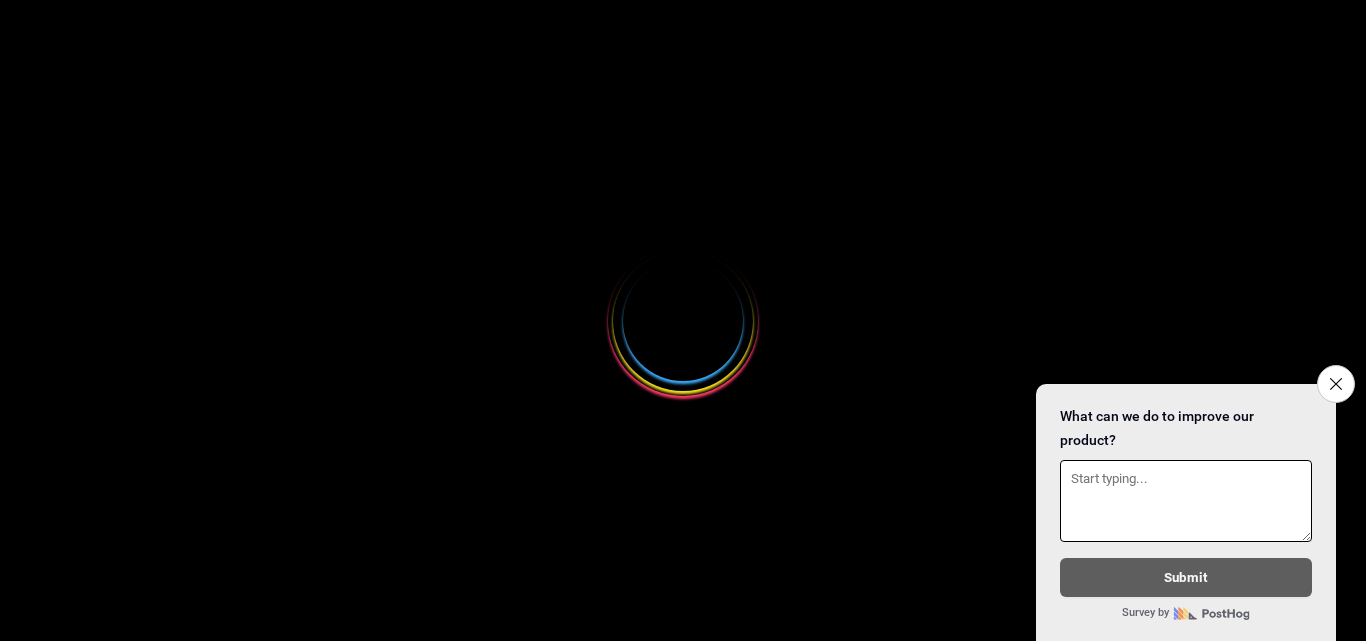 scroll, scrollTop: 0, scrollLeft: 0, axis: both 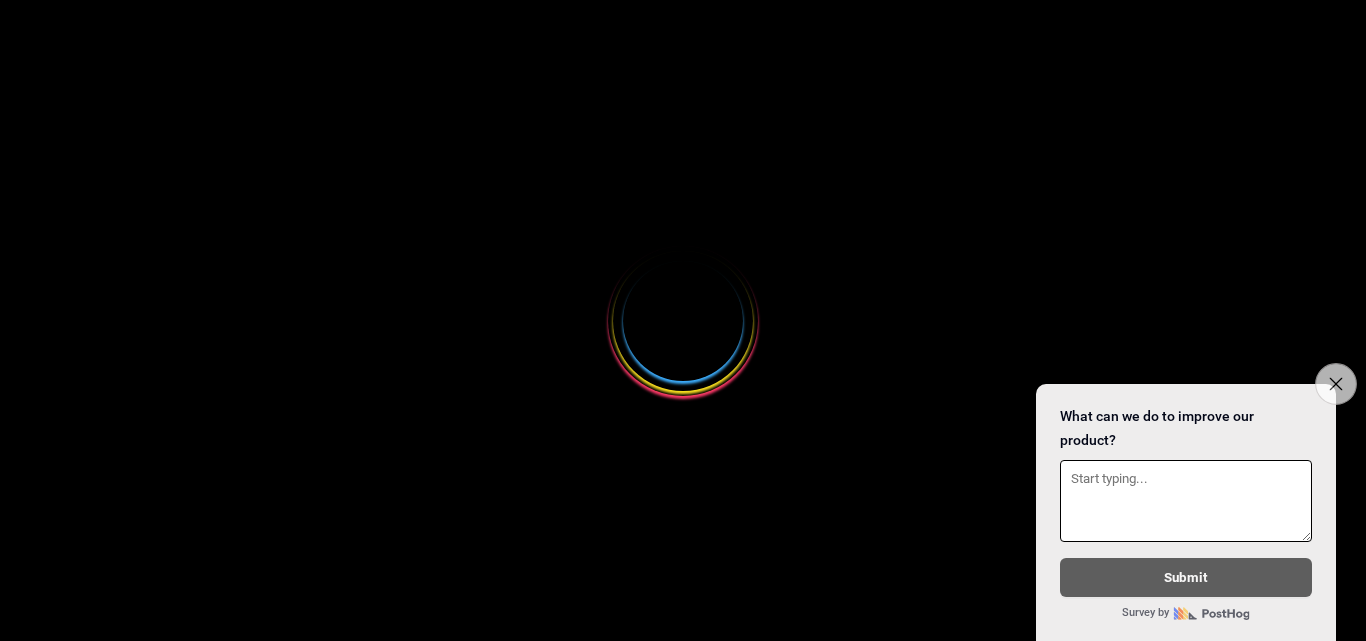 select 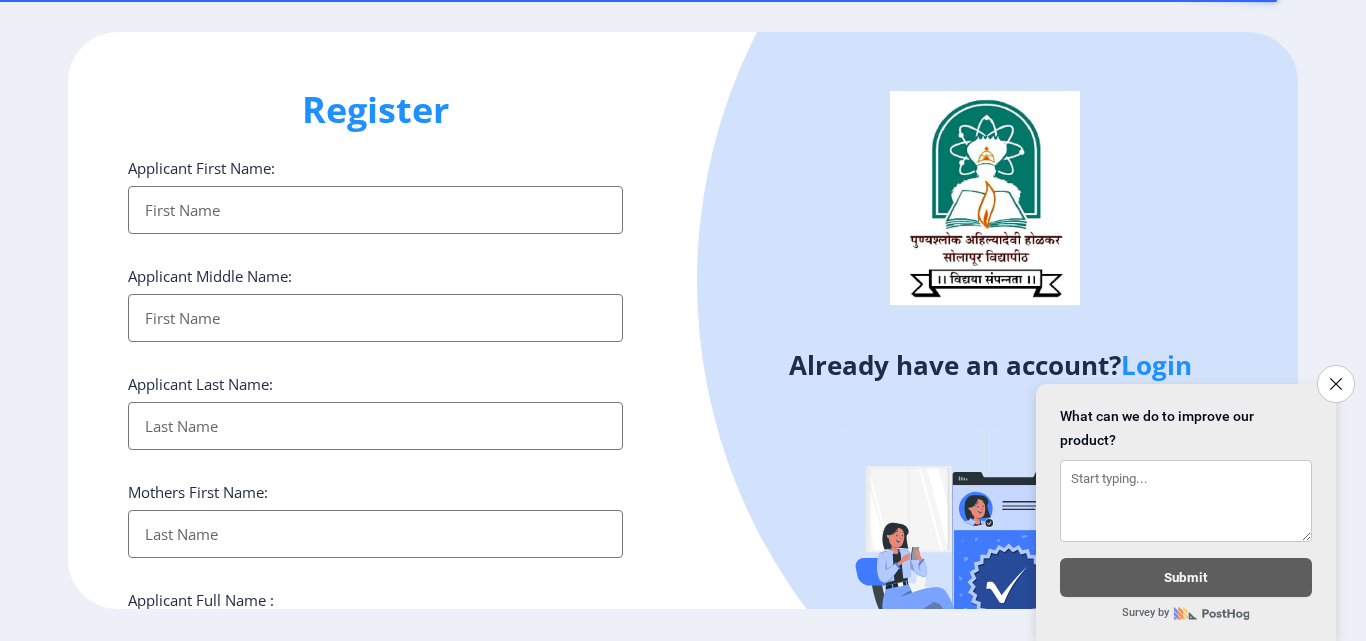 click on "Applicant First Name:" at bounding box center (375, 210) 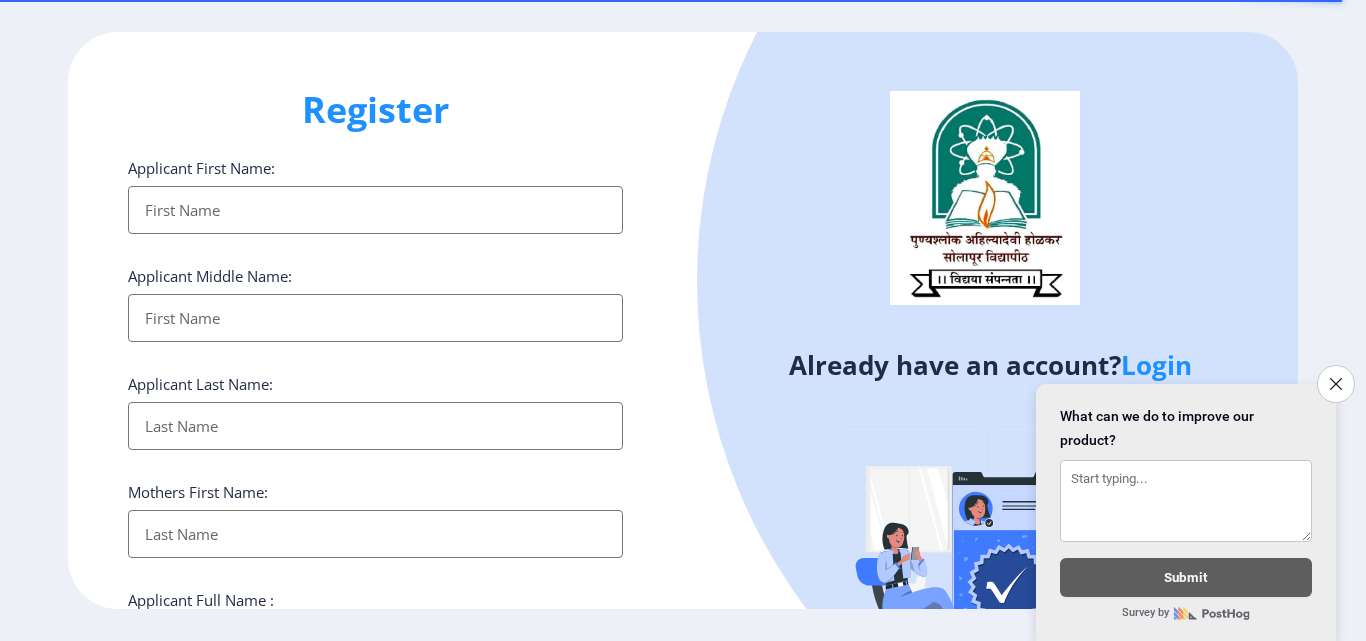 type on "[PERSON_NAME]" 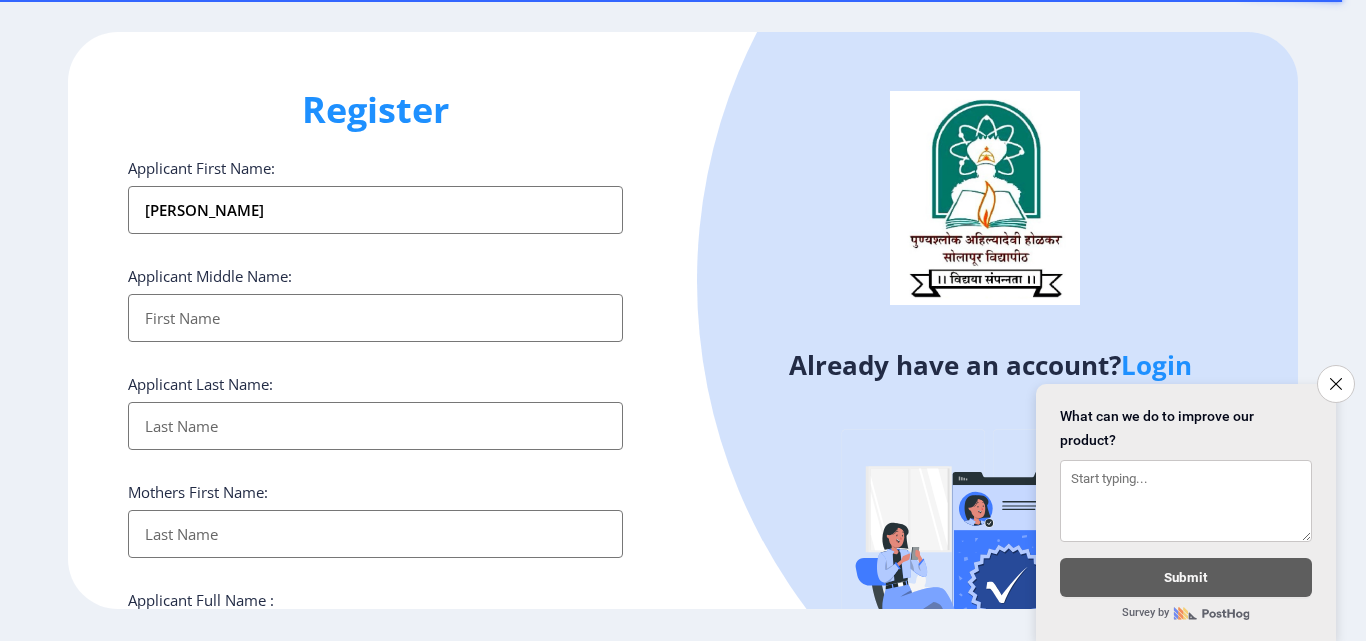type on "[PERSON_NAME]" 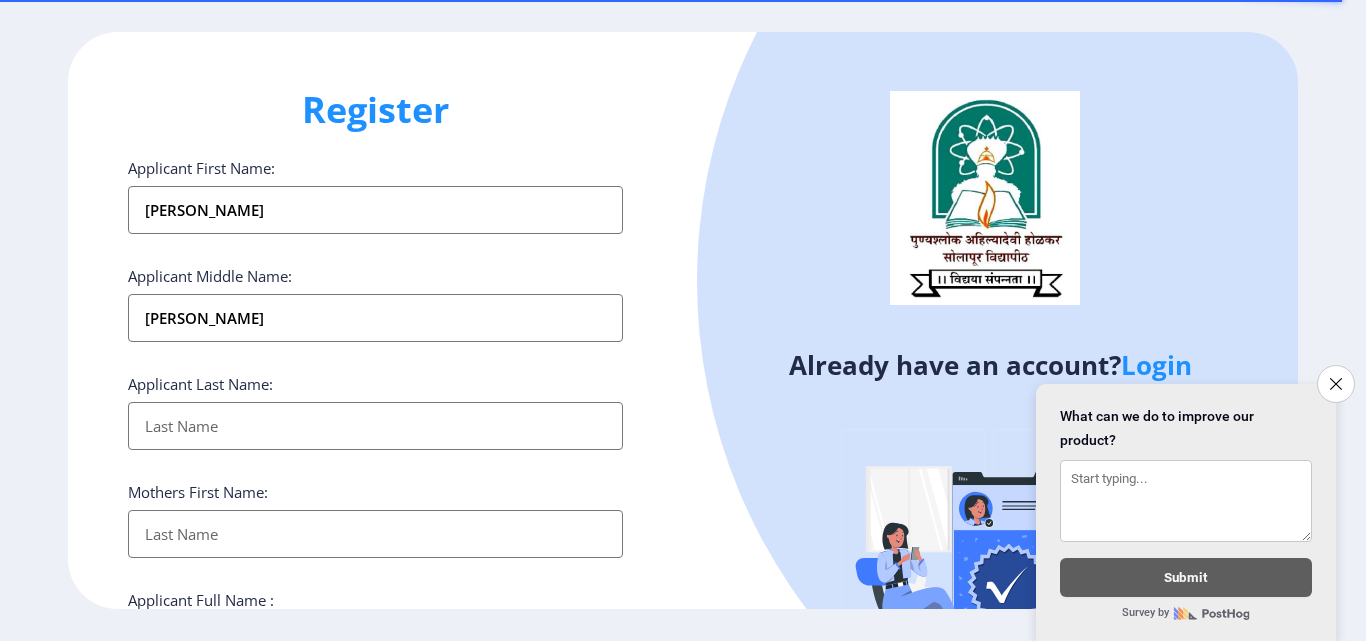 type on "[PERSON_NAME]" 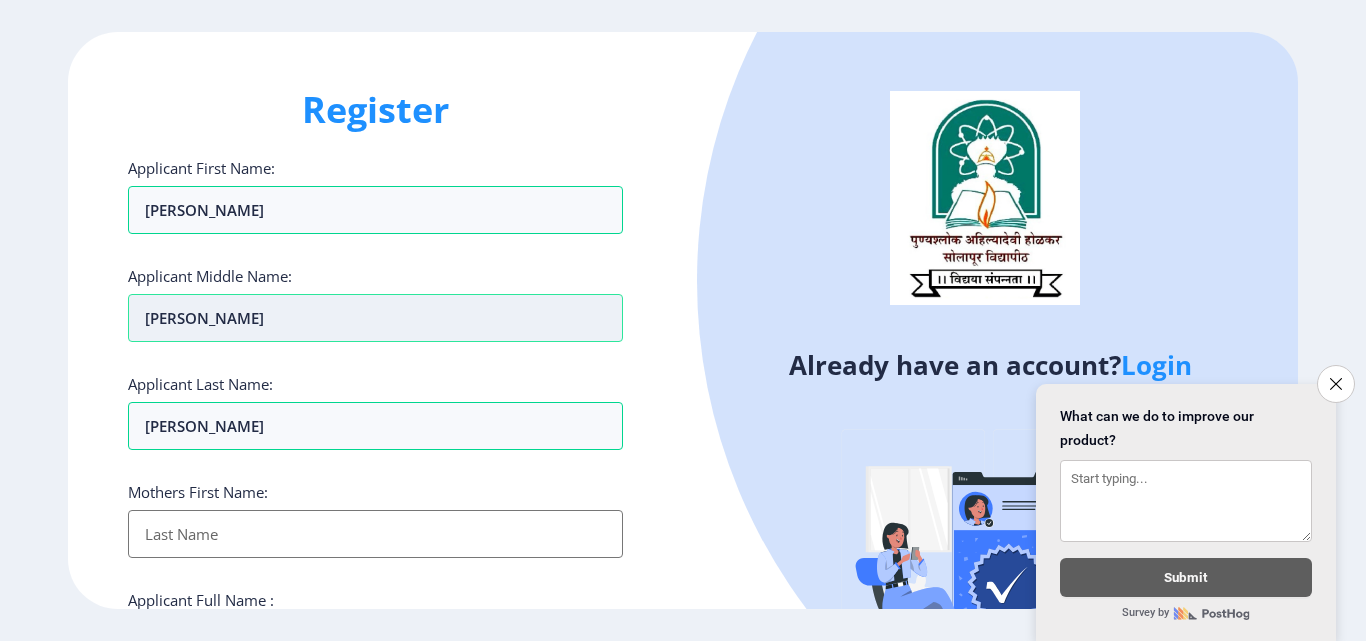 click on "[PERSON_NAME]" at bounding box center [375, 318] 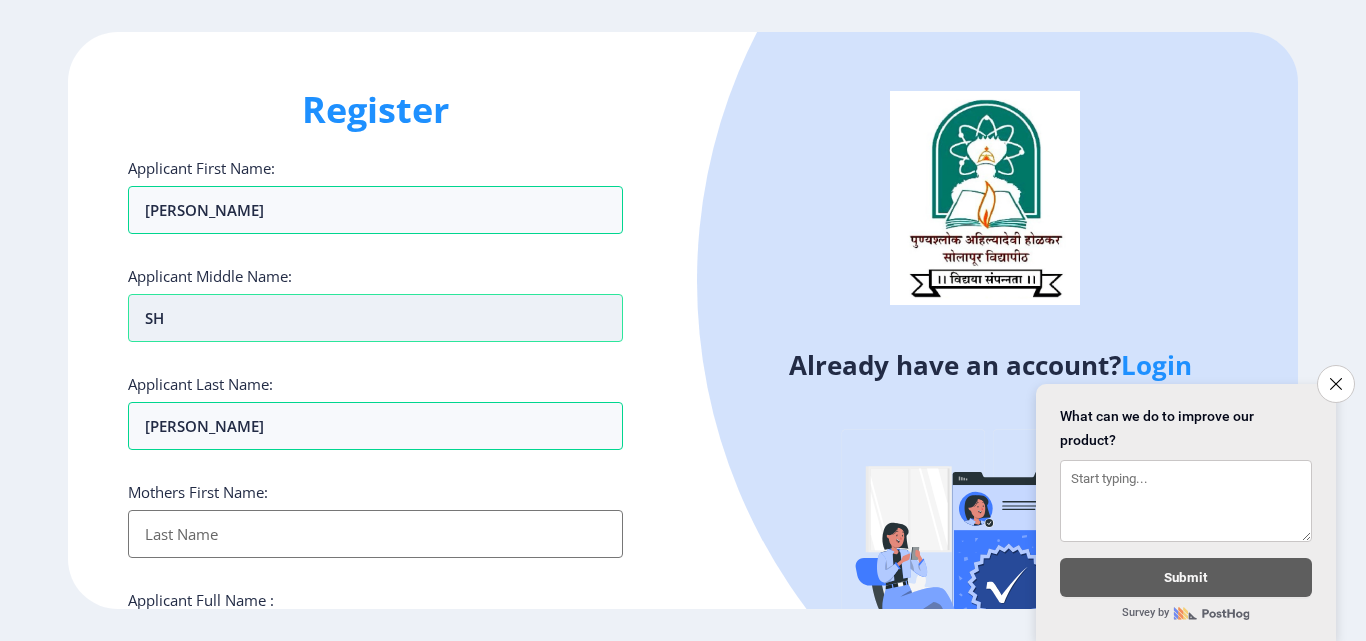 type on "S" 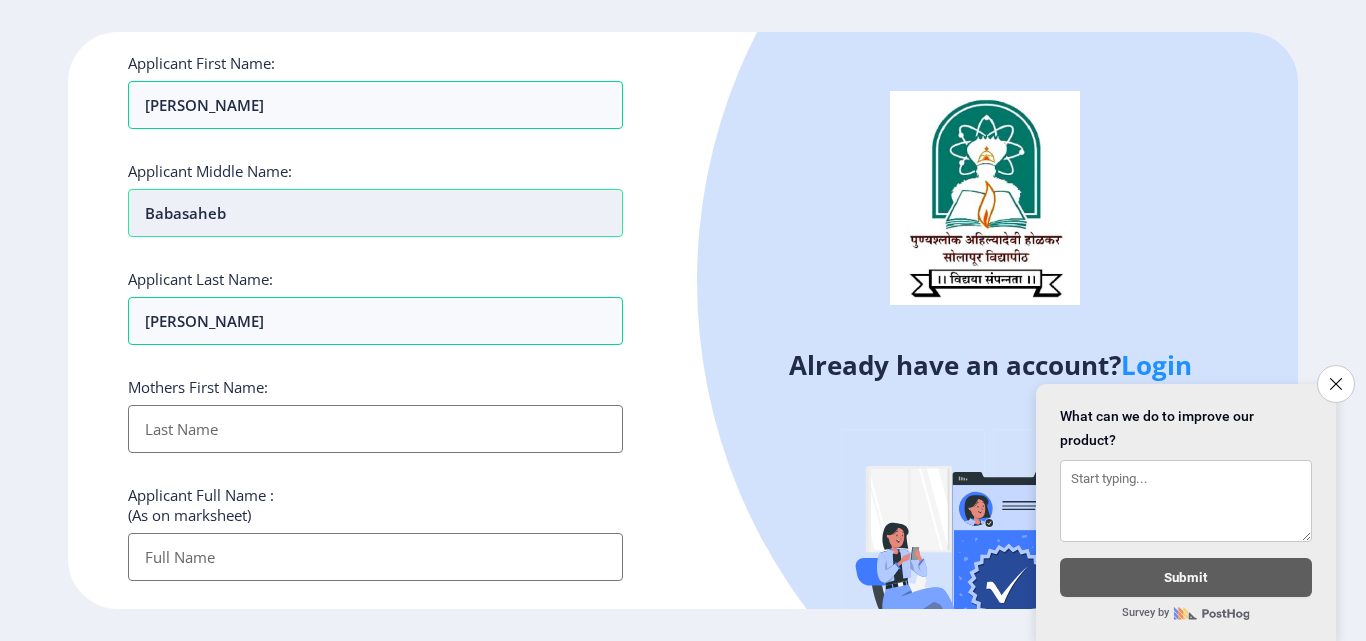 scroll, scrollTop: 95, scrollLeft: 0, axis: vertical 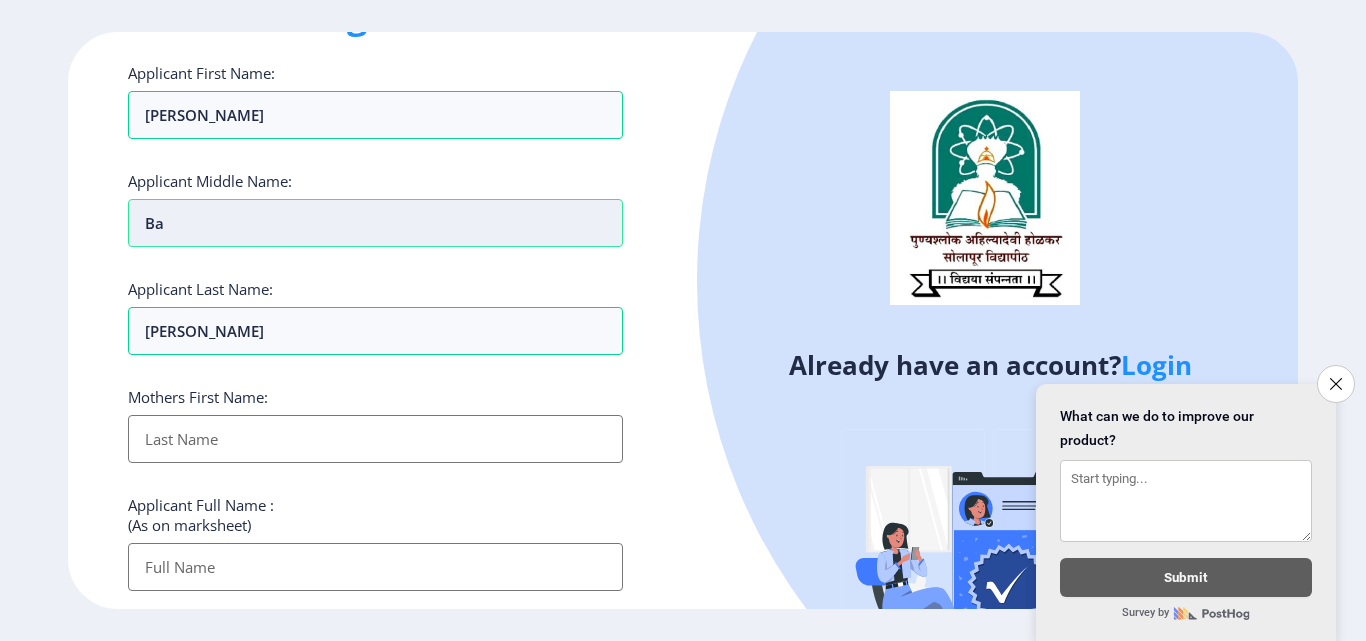 type on "B" 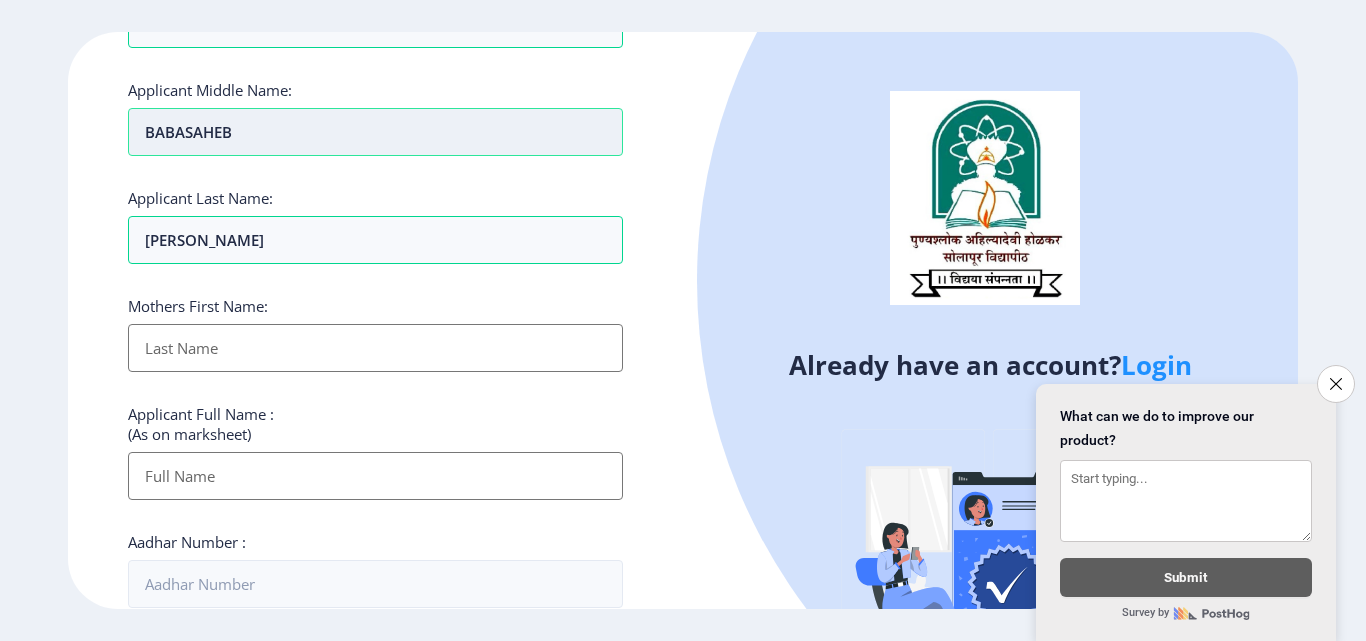 scroll, scrollTop: 211, scrollLeft: 0, axis: vertical 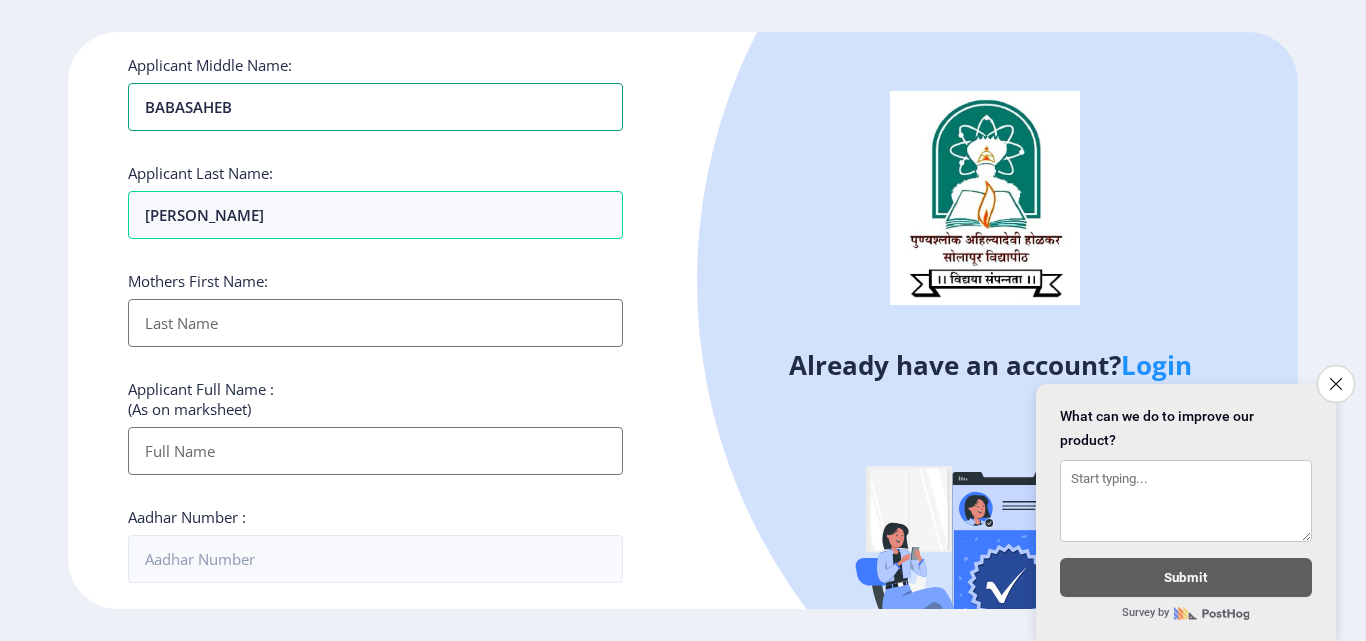 type on "BABASAHEB" 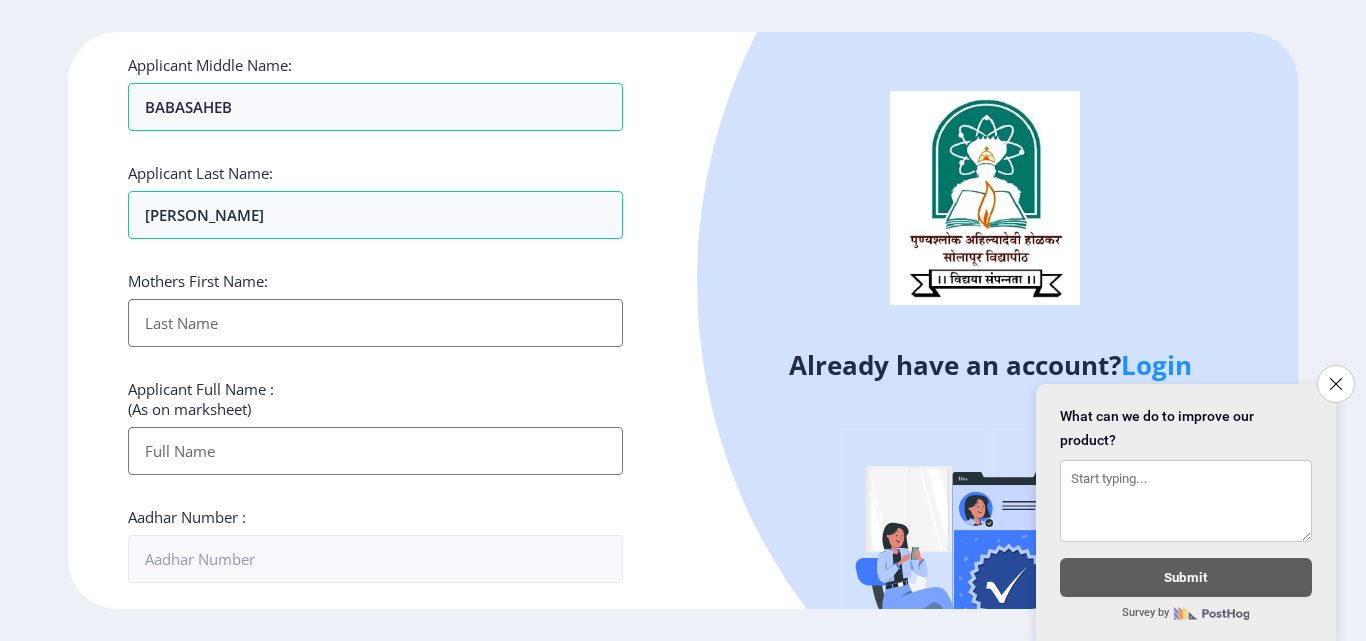 click on "Applicant First Name:" at bounding box center (375, 323) 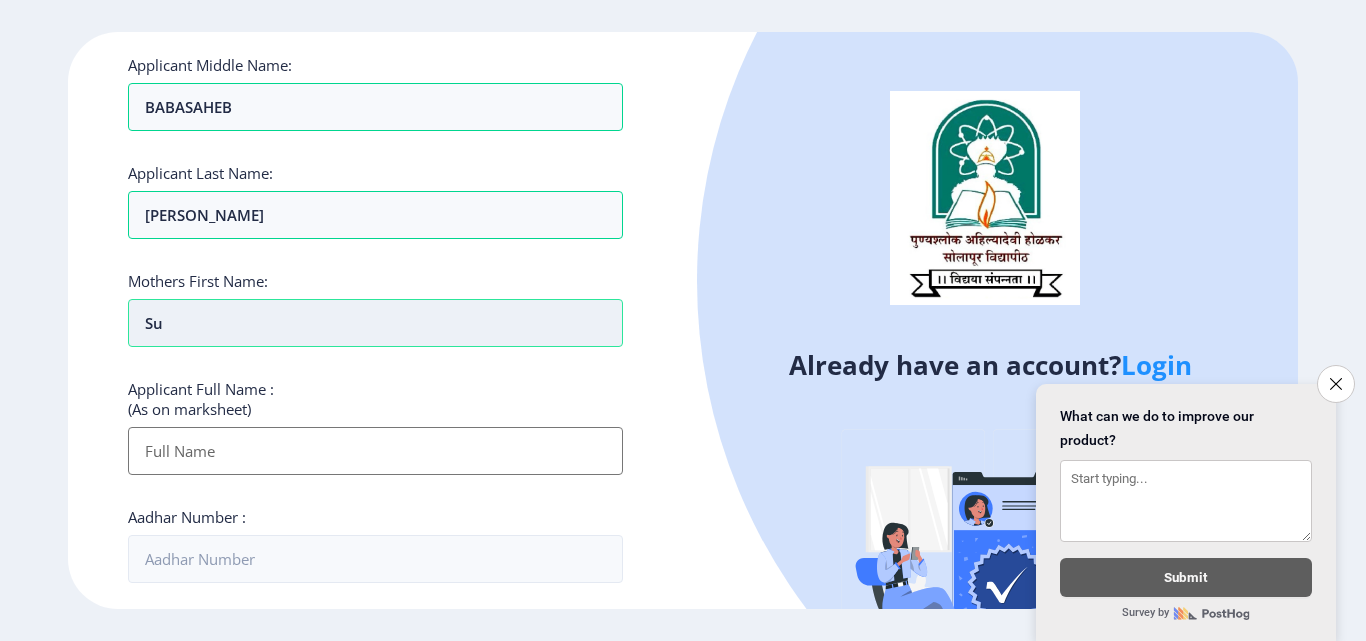 type on "S" 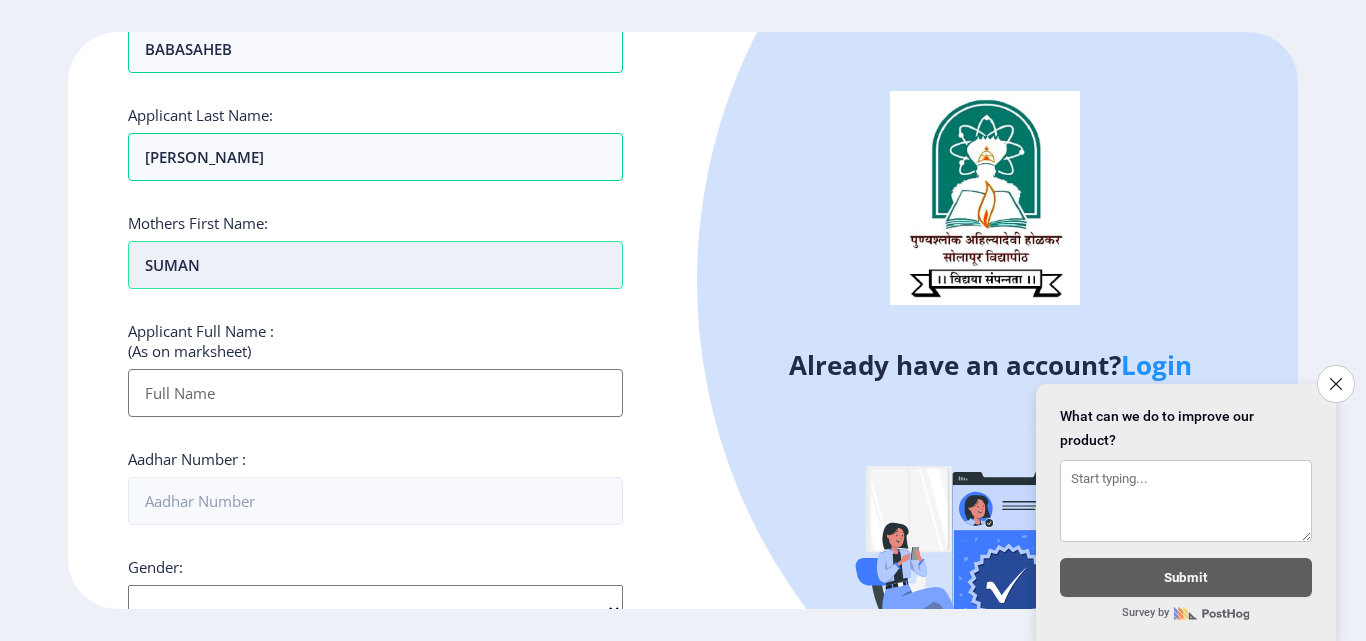 scroll, scrollTop: 282, scrollLeft: 0, axis: vertical 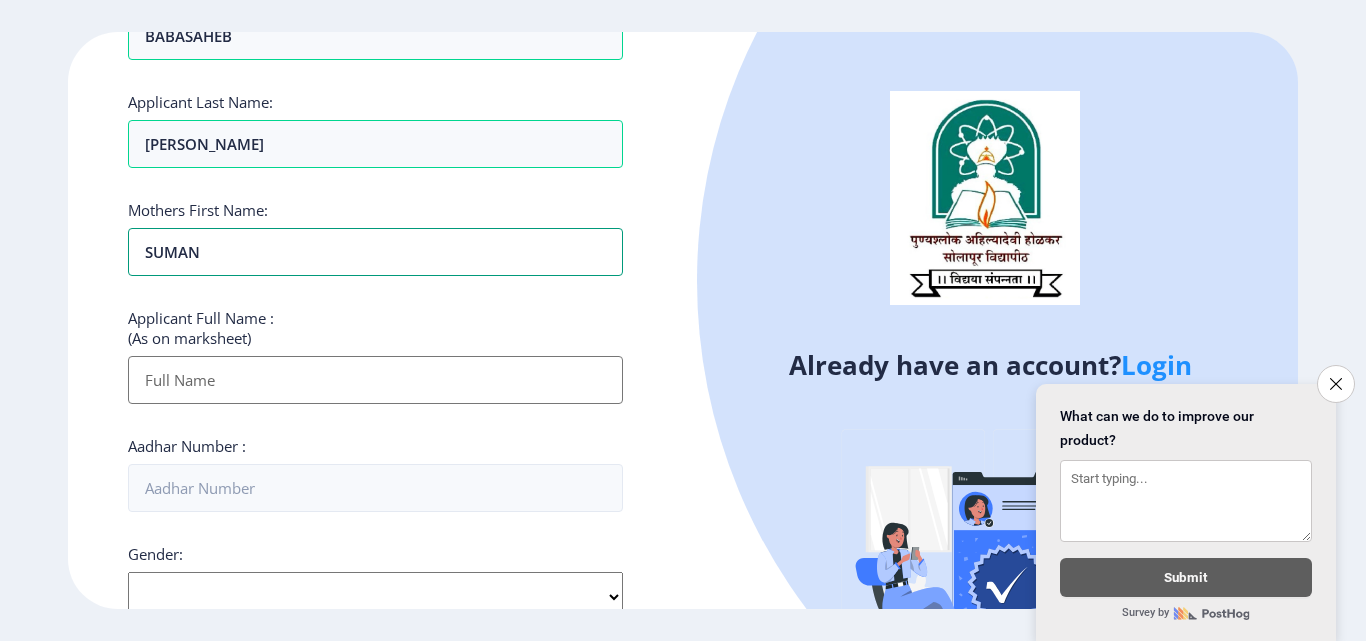 type on "SUMAN" 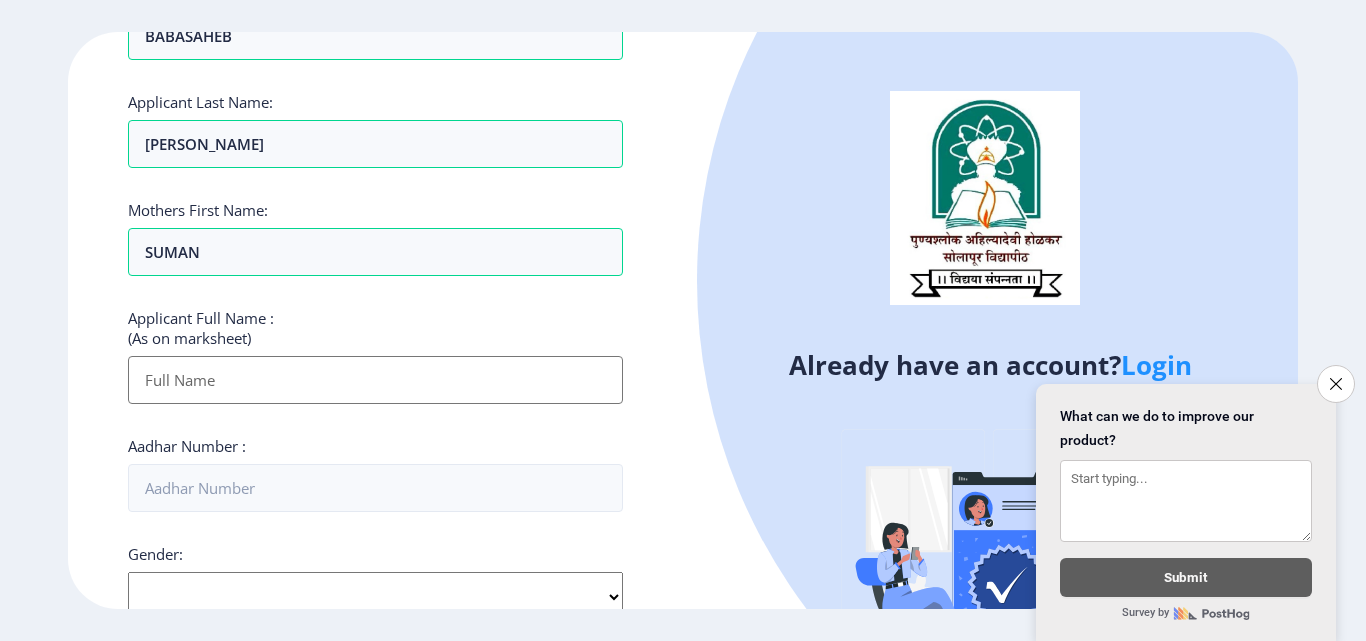 click on "Applicant First Name:" at bounding box center [375, 380] 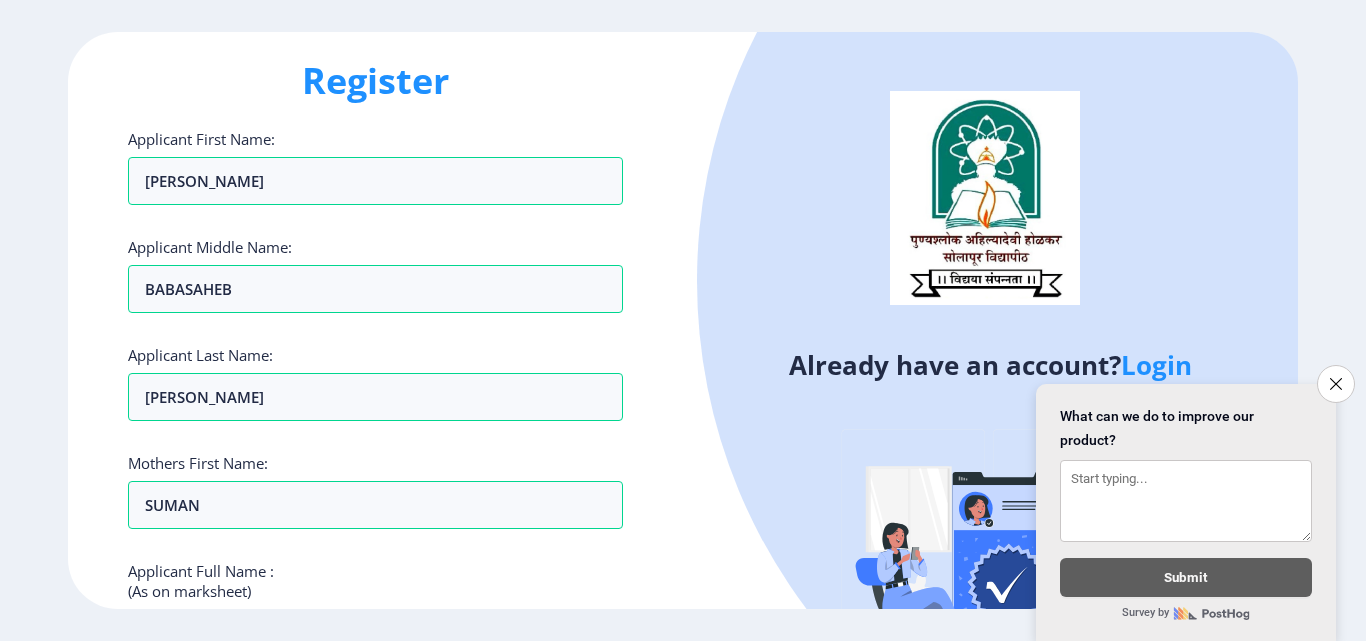 scroll, scrollTop: 25, scrollLeft: 0, axis: vertical 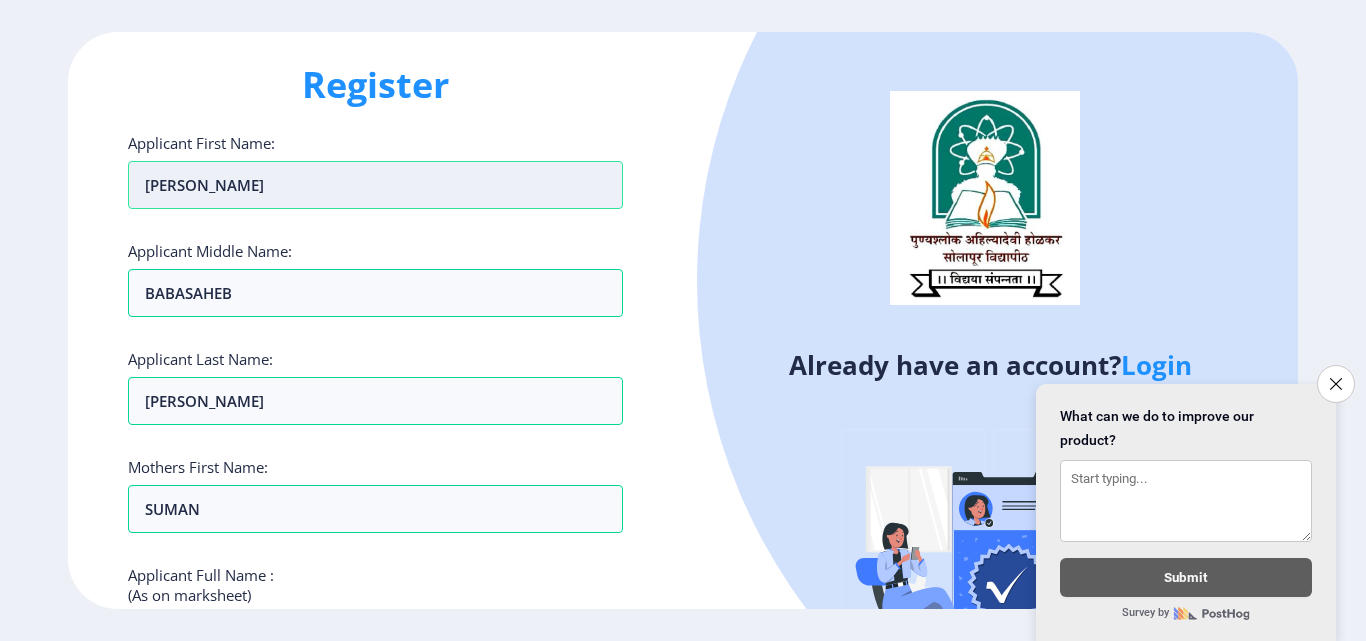 click on "[PERSON_NAME]" at bounding box center [375, 185] 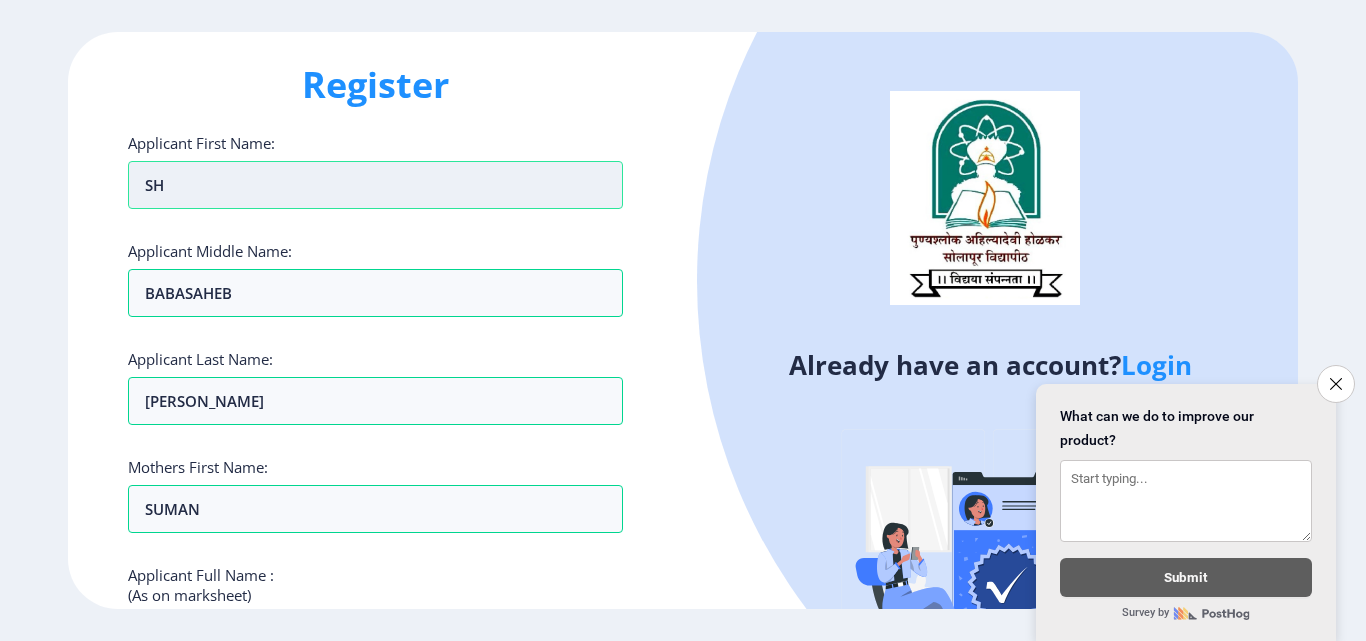 type on "S" 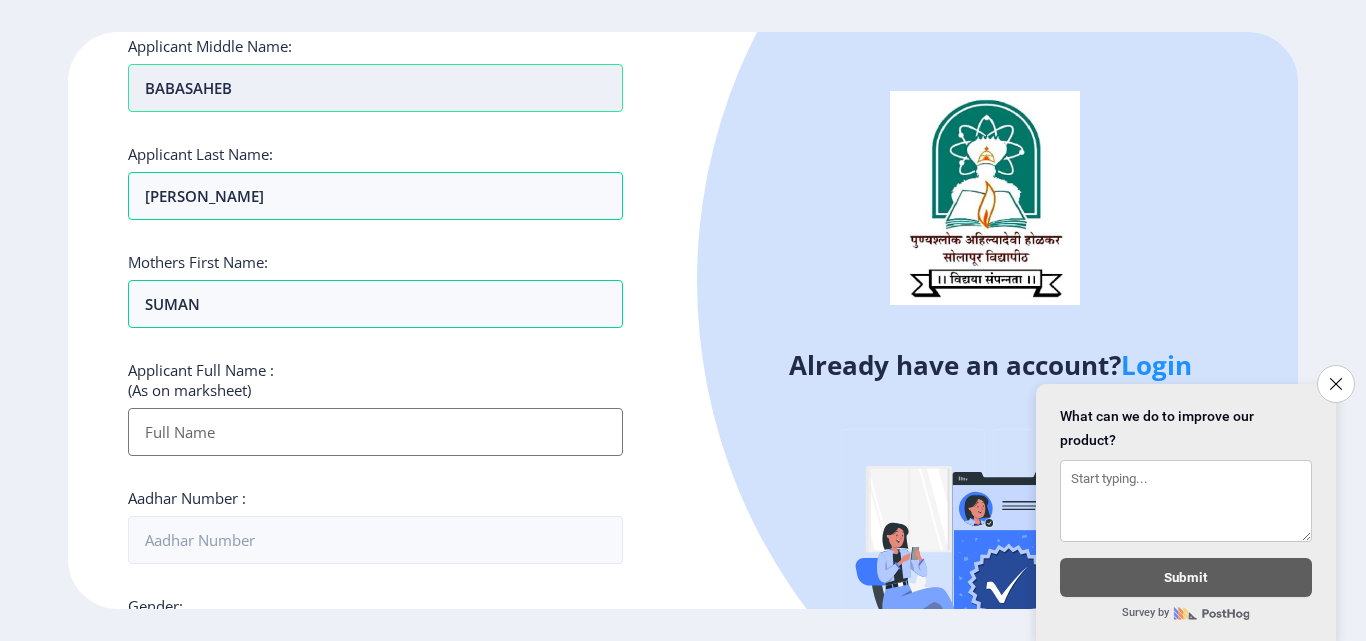 scroll, scrollTop: 231, scrollLeft: 0, axis: vertical 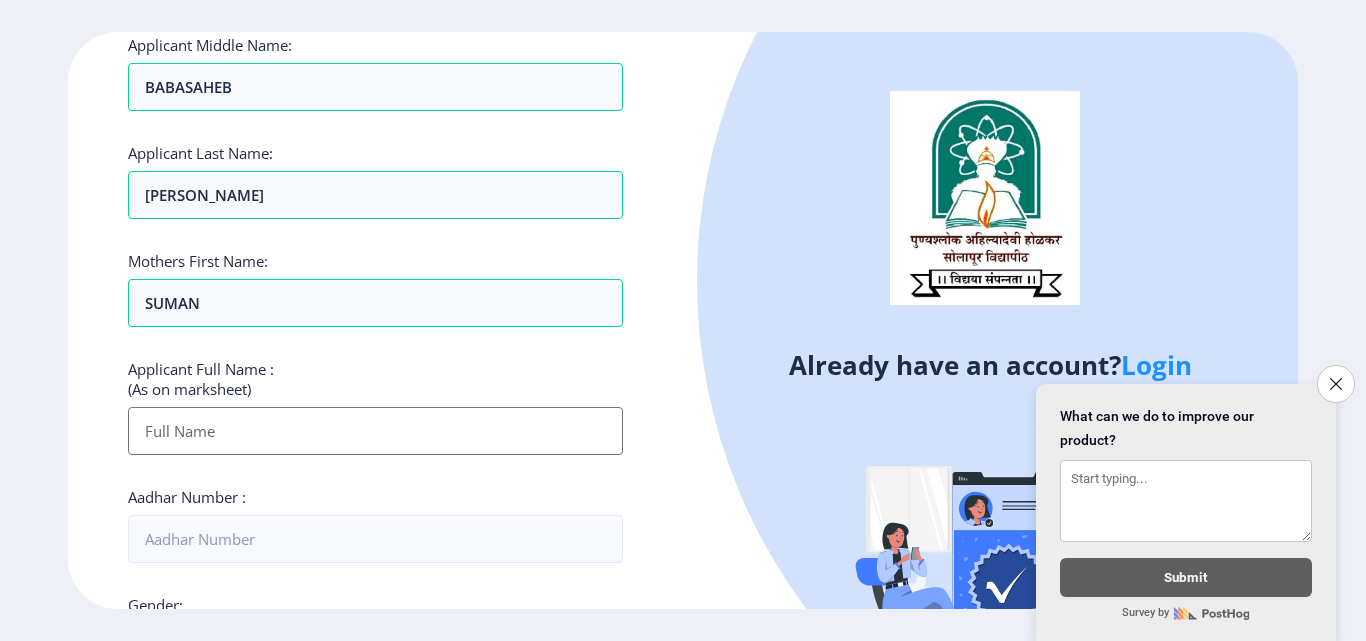 type on "[PERSON_NAME]" 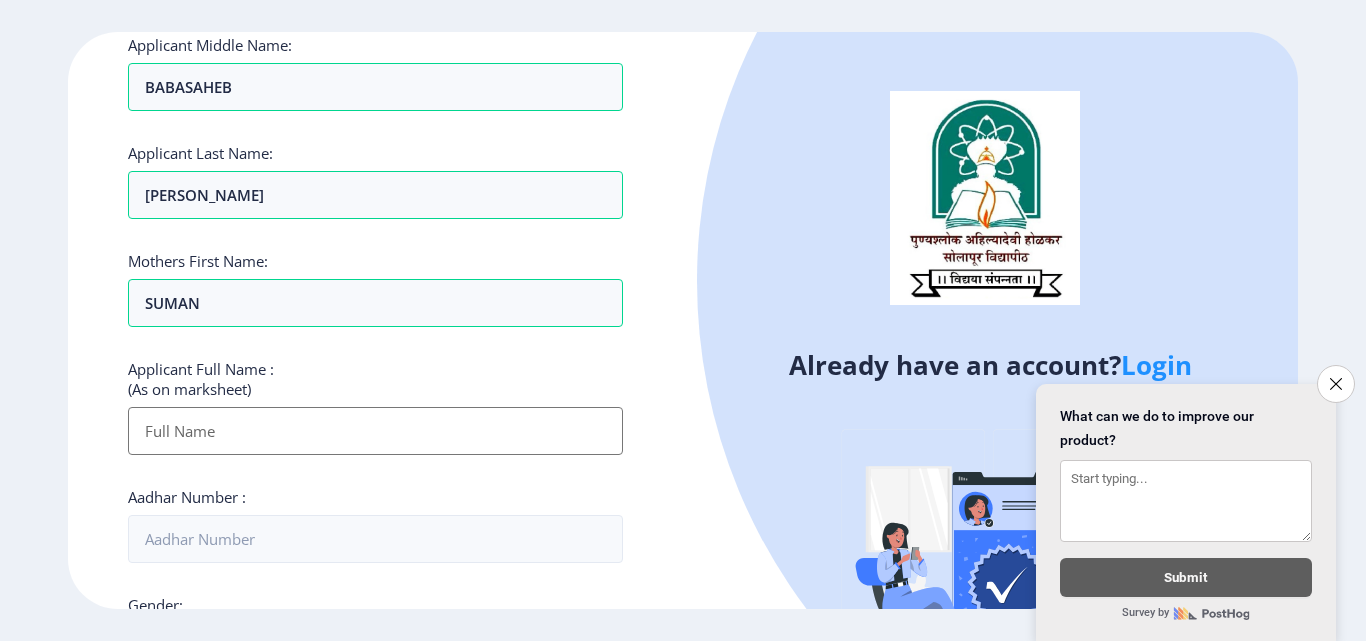 type on "[PERSON_NAME] BABASAHEB [PERSON_NAME]" 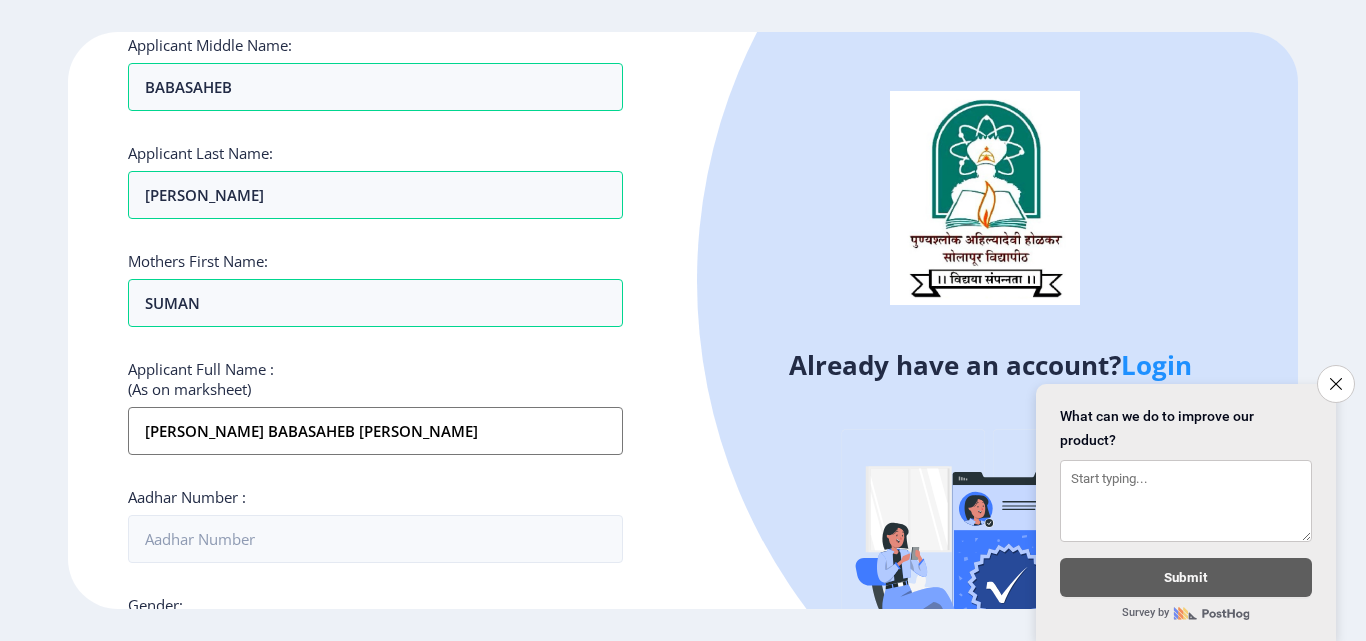 type on "09579022947" 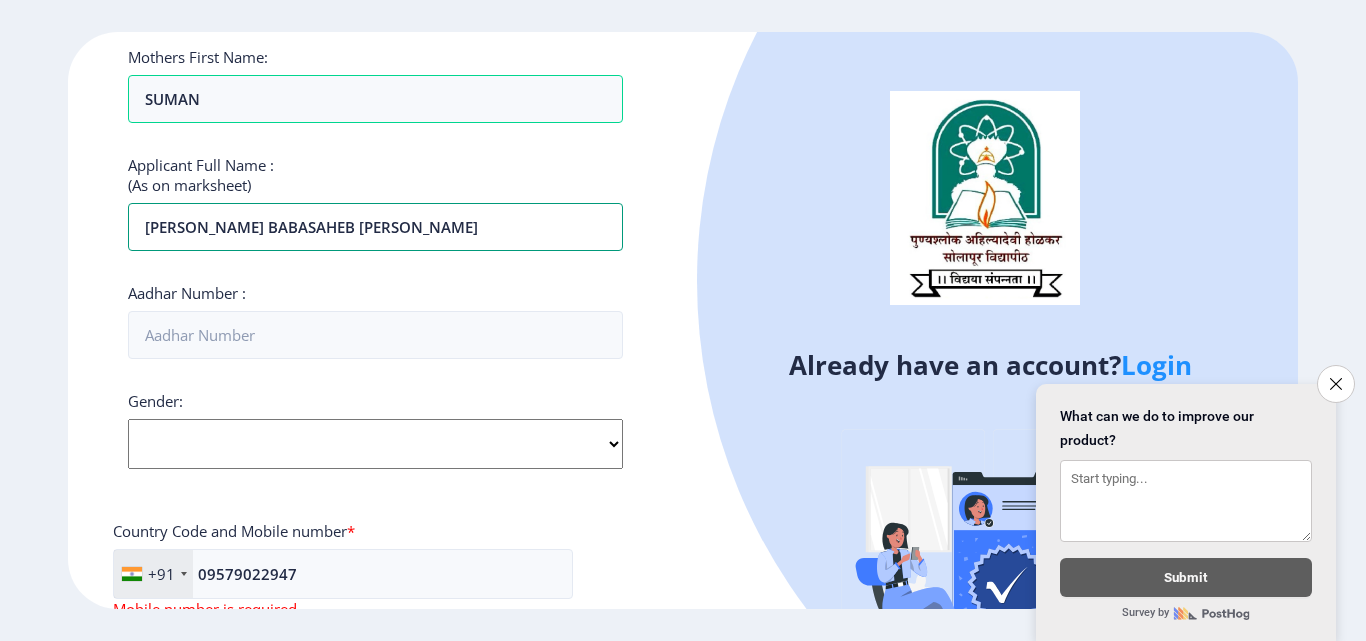 scroll, scrollTop: 436, scrollLeft: 0, axis: vertical 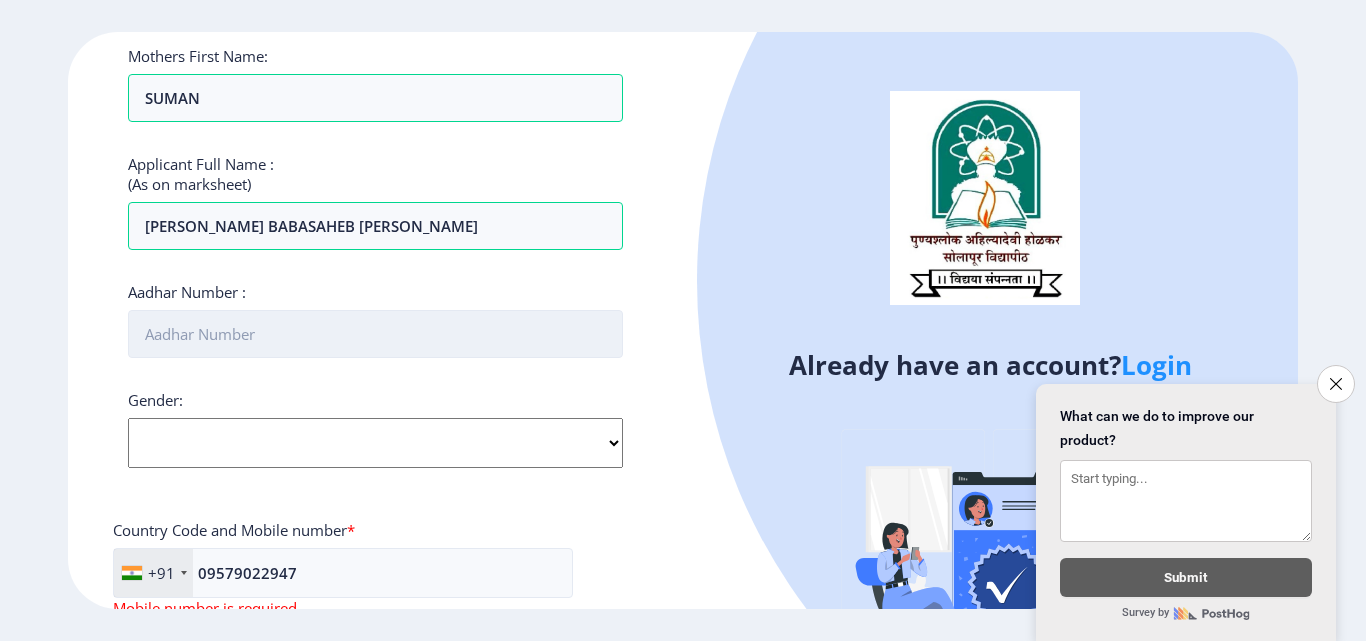 click on "Aadhar Number :" at bounding box center (375, 334) 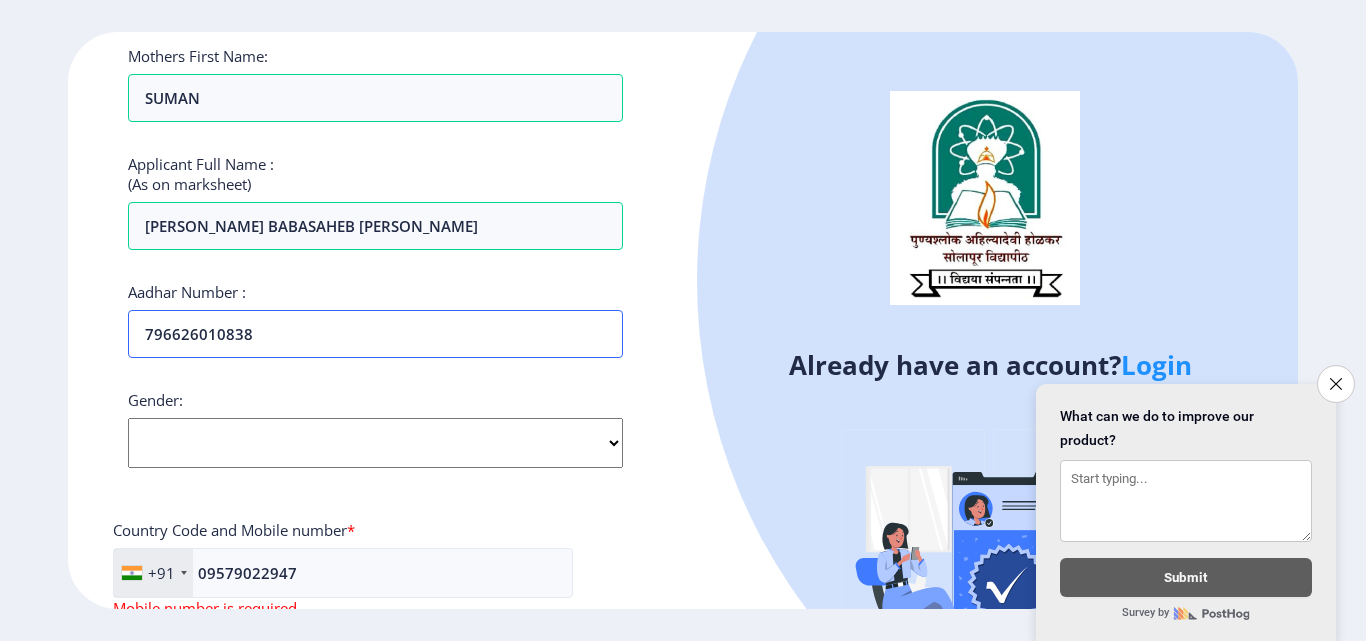 type on "796626010838" 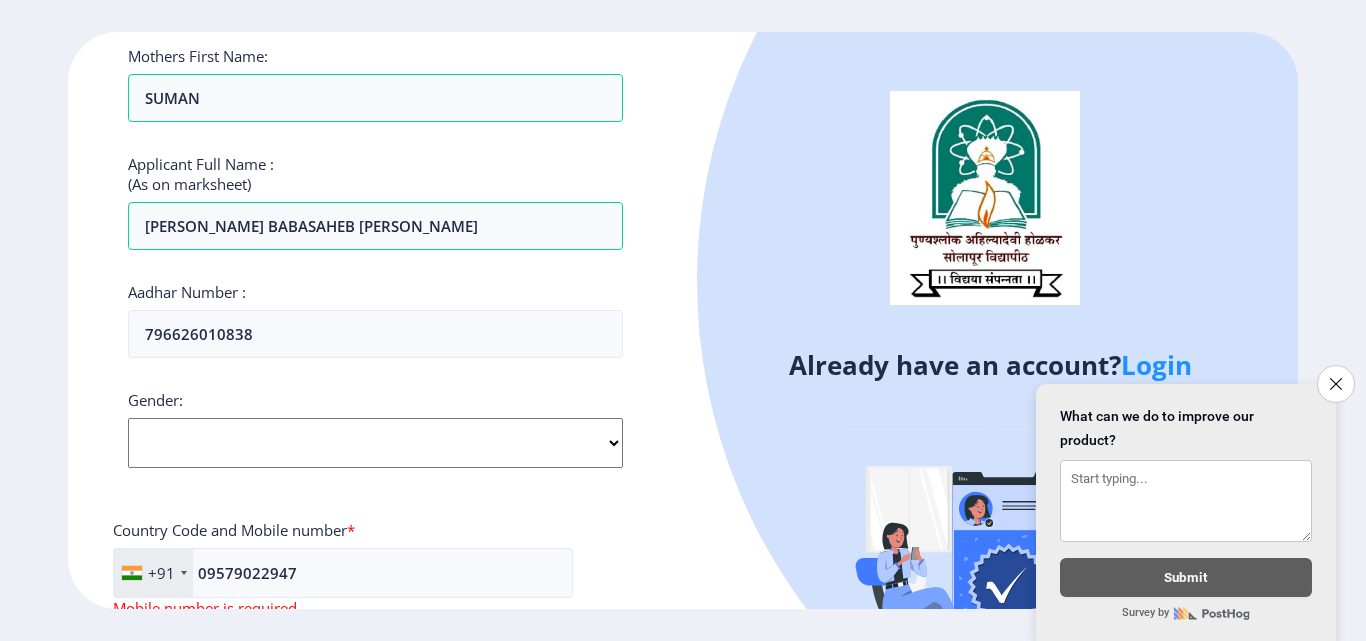 click on "Select Gender [DEMOGRAPHIC_DATA] [DEMOGRAPHIC_DATA] Other" 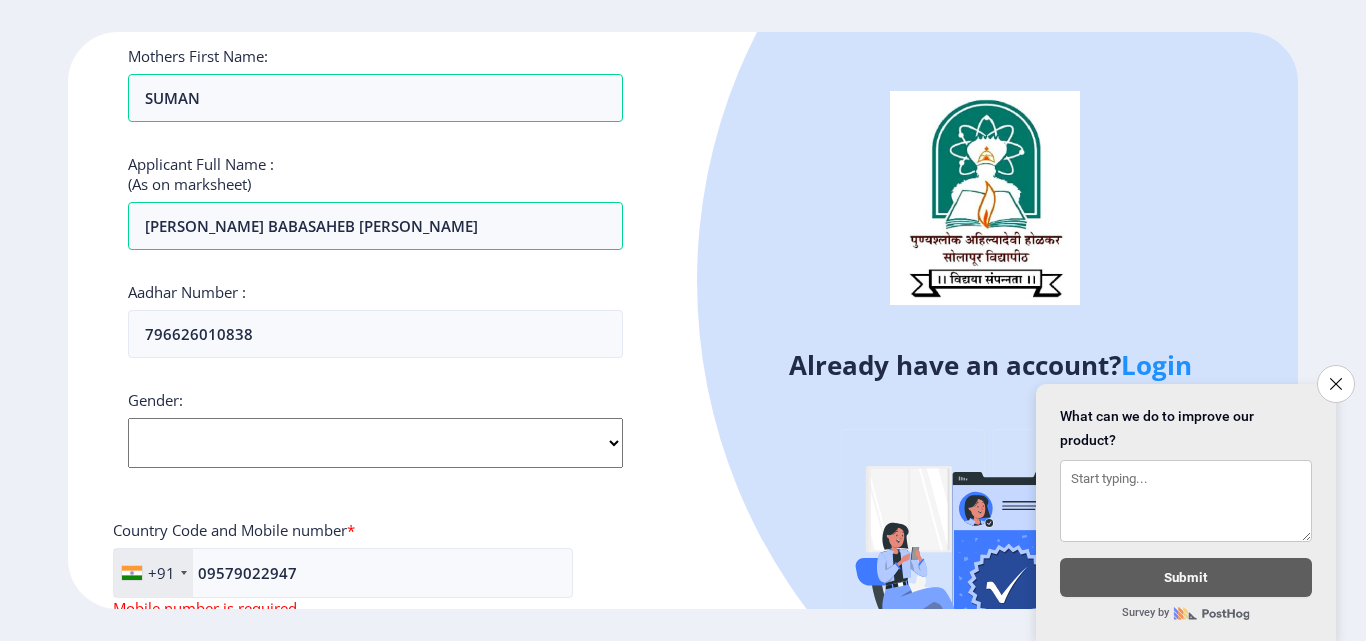 select on "[DEMOGRAPHIC_DATA]" 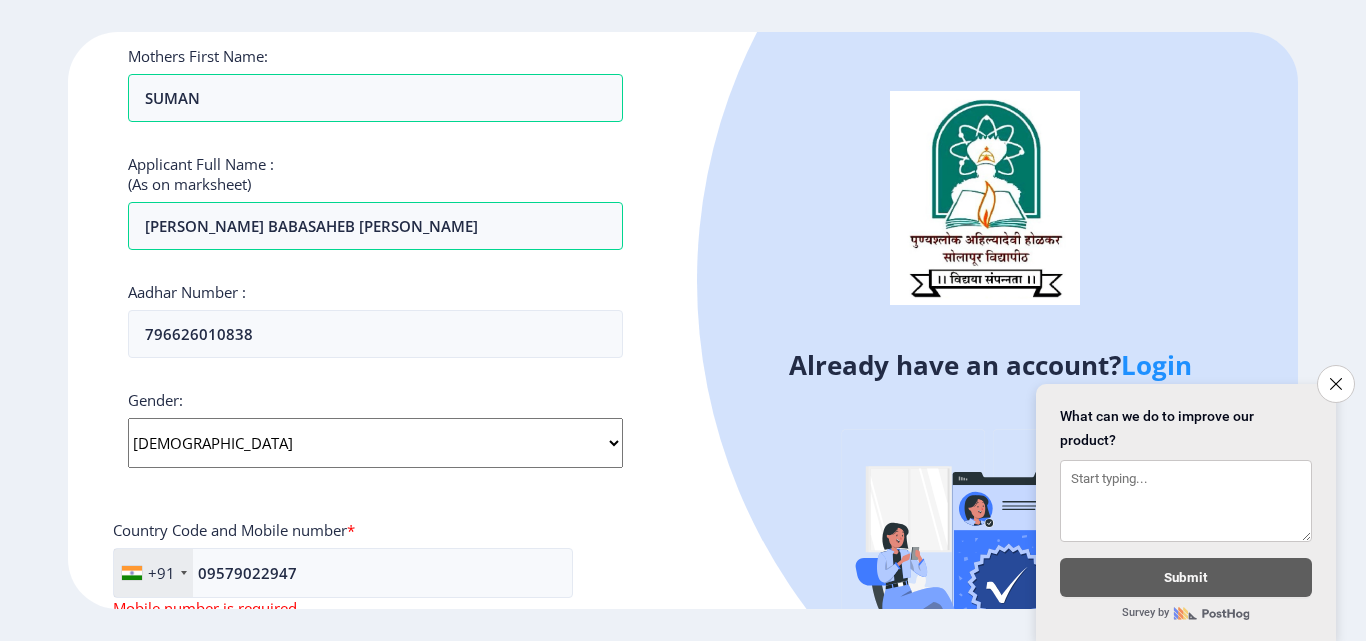 click on "Select Gender [DEMOGRAPHIC_DATA] [DEMOGRAPHIC_DATA] Other" 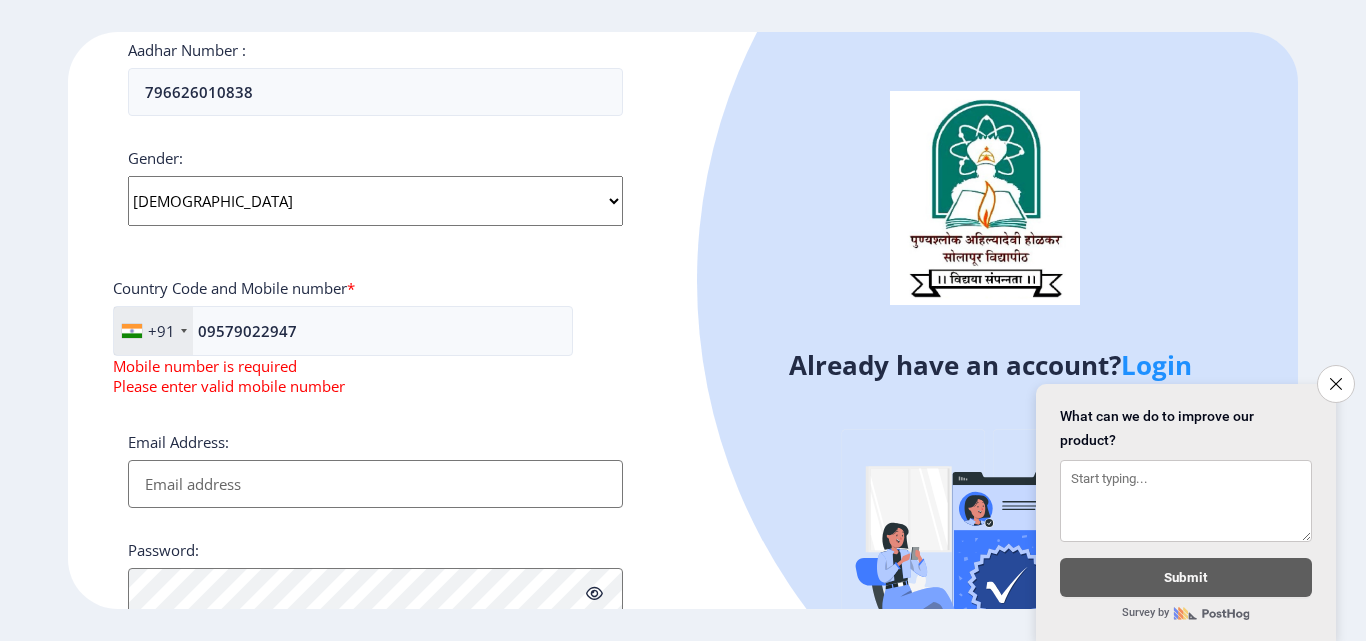 scroll, scrollTop: 699, scrollLeft: 0, axis: vertical 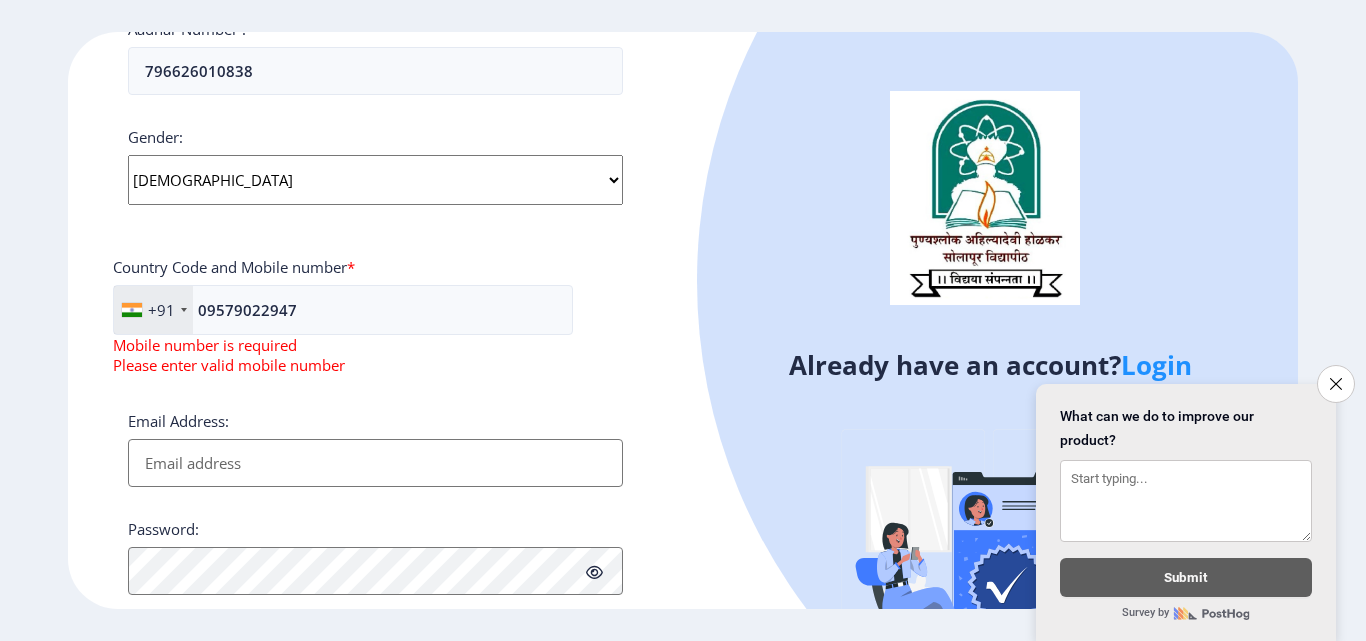 click on "Email Address:" at bounding box center [375, 463] 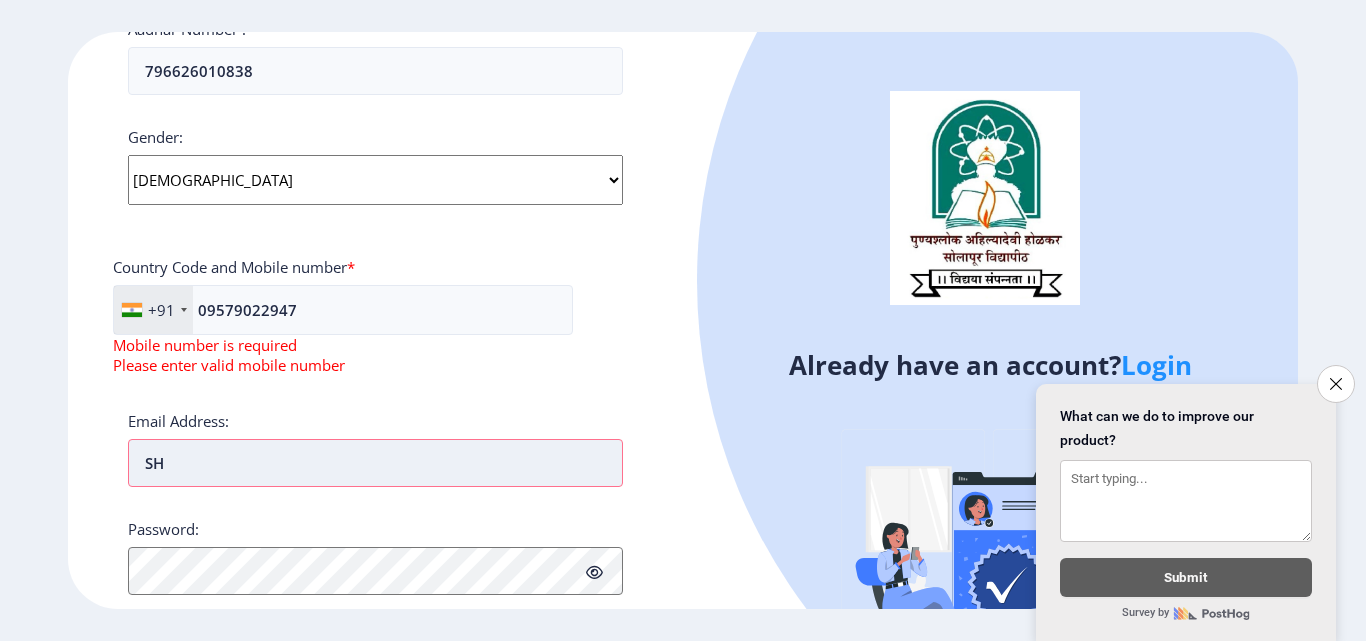 type on "S" 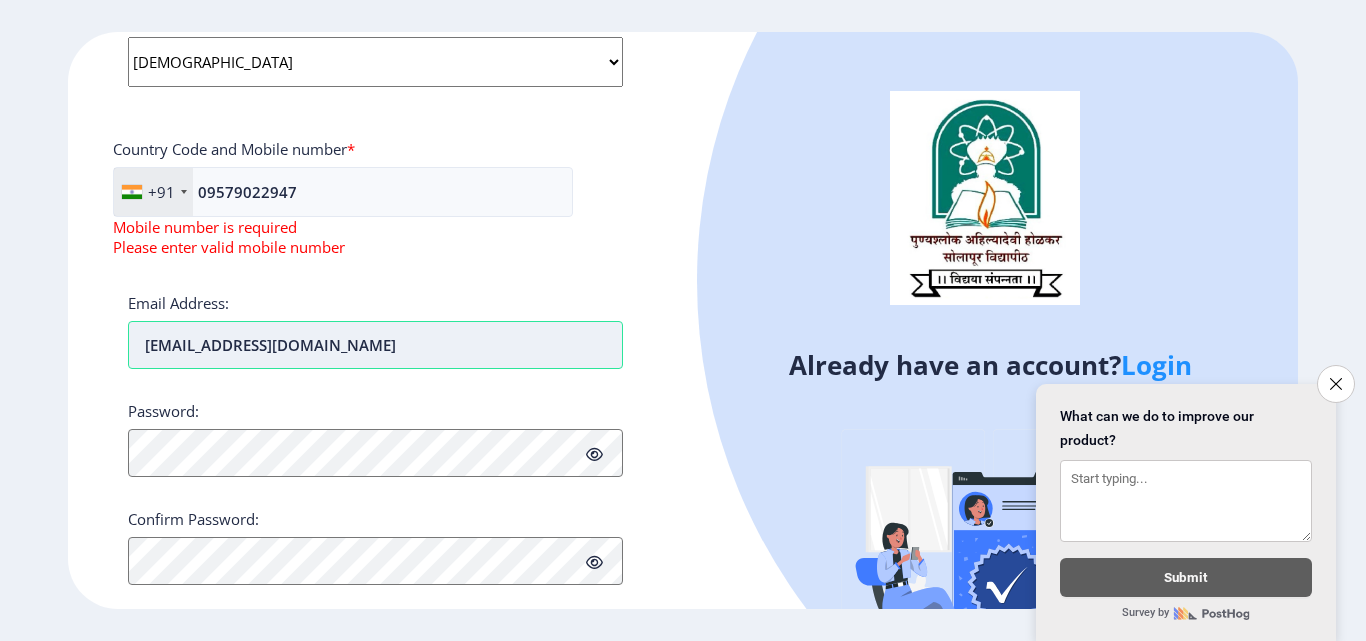 scroll, scrollTop: 855, scrollLeft: 0, axis: vertical 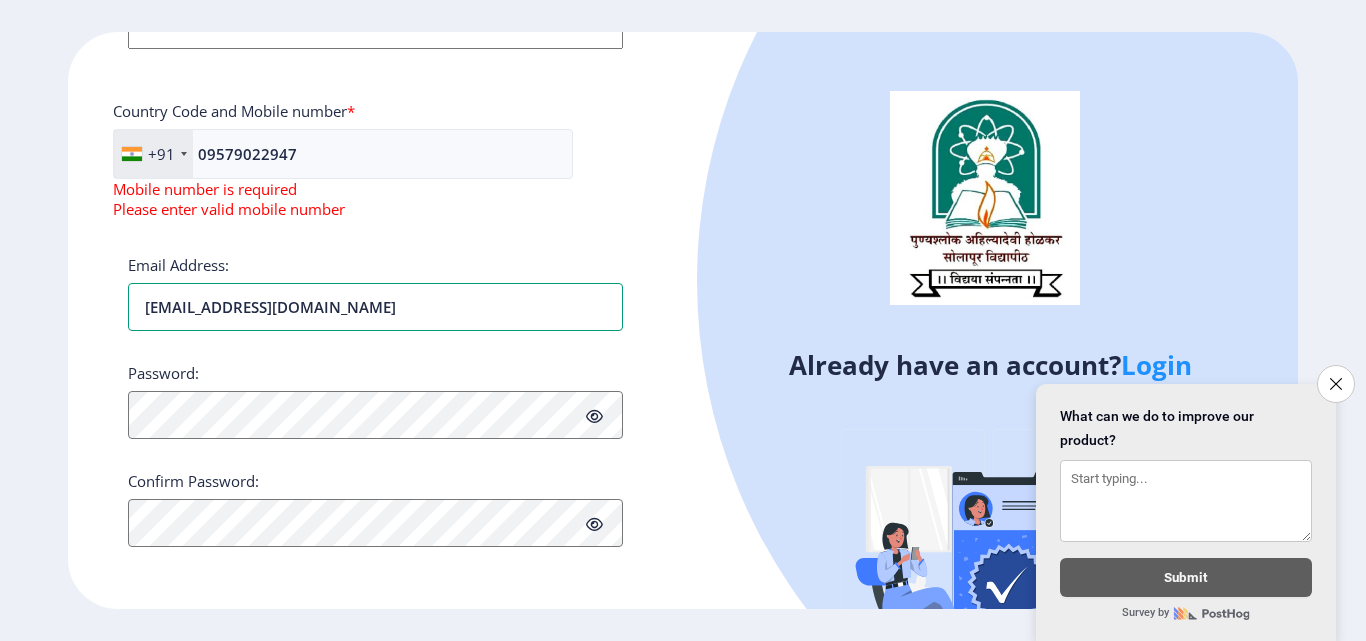 type on "[EMAIL_ADDRESS][DOMAIN_NAME]" 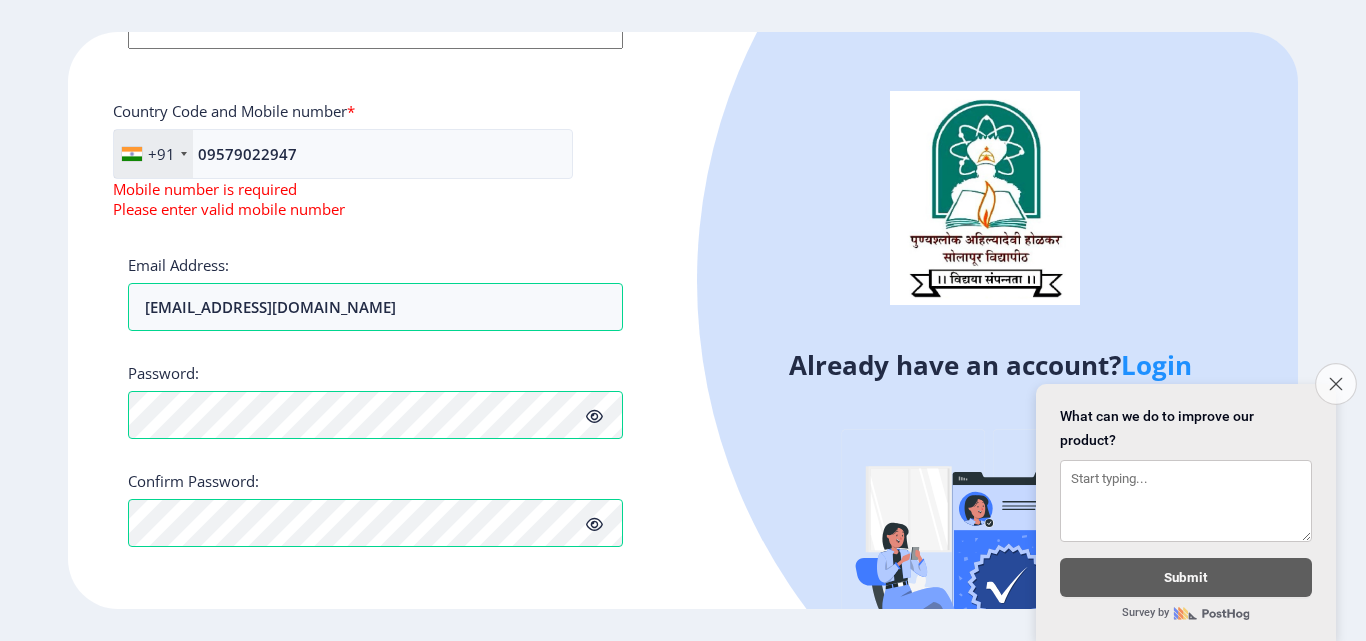 click on "Close survey" 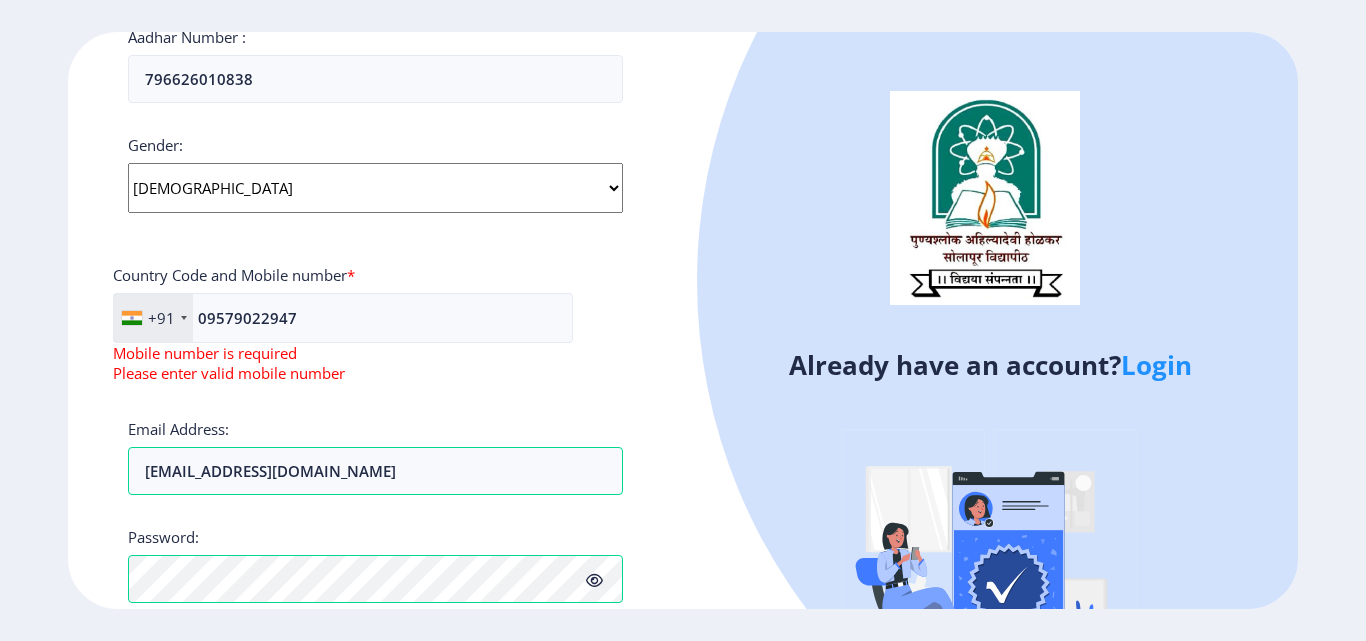 scroll, scrollTop: 640, scrollLeft: 0, axis: vertical 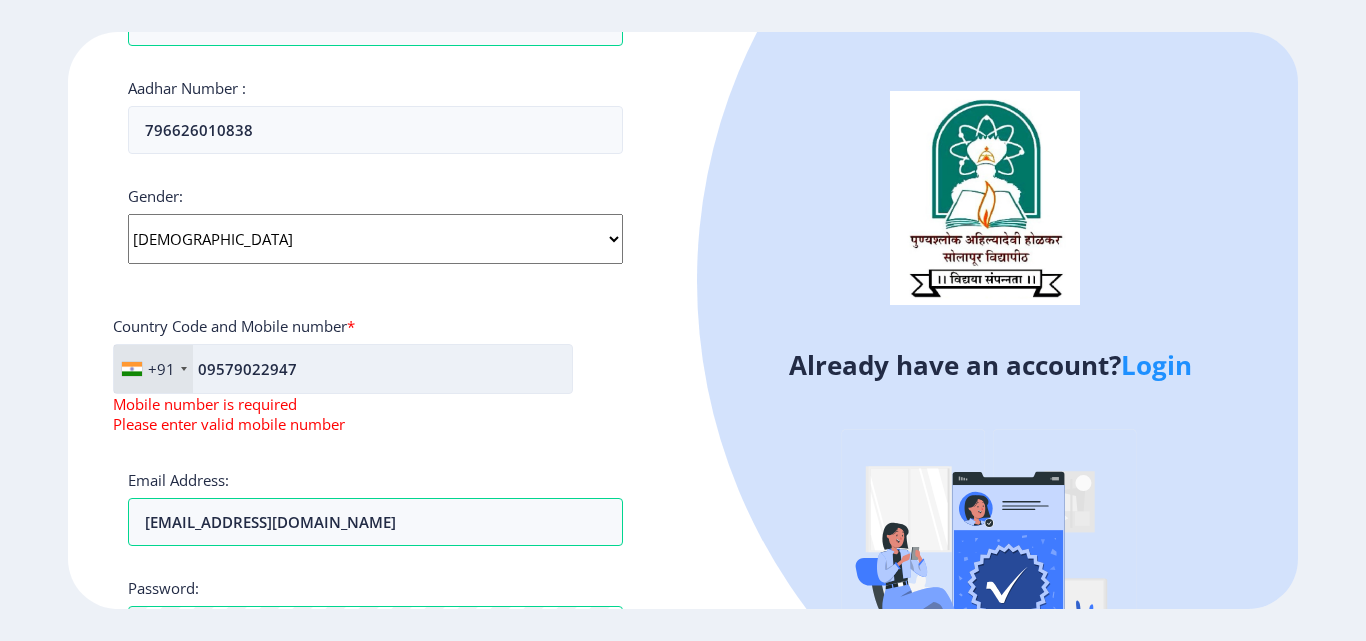 click on "09579022947" 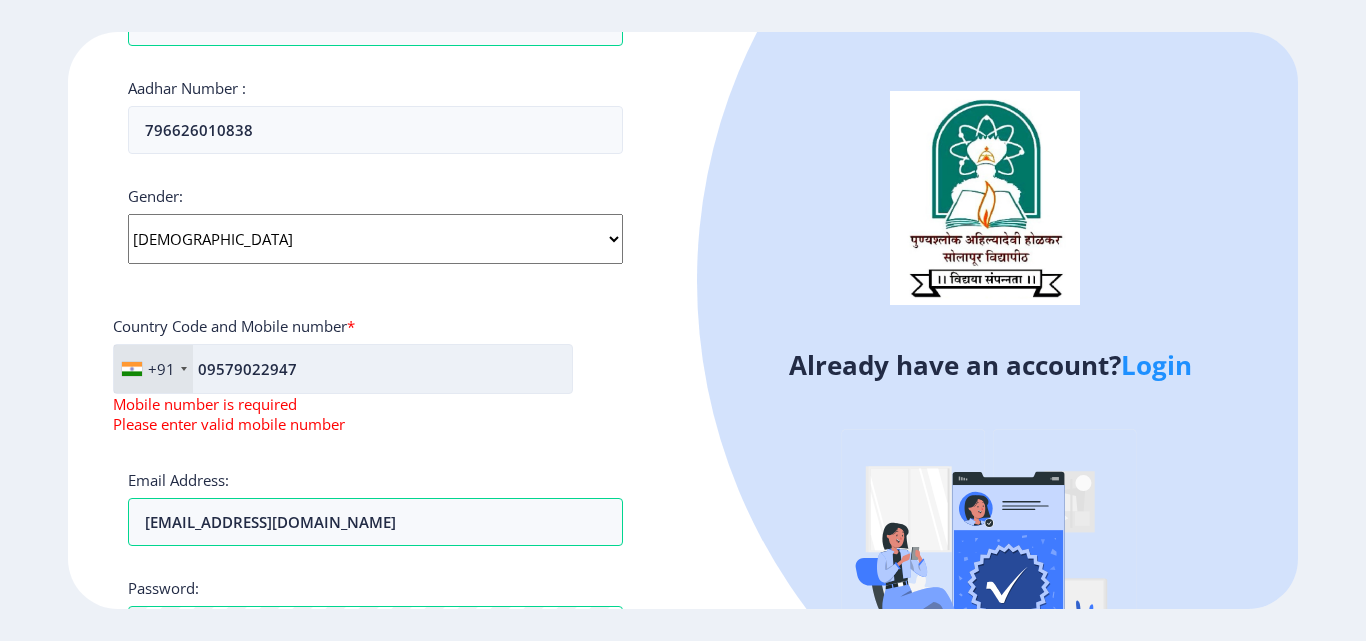 click on "09579022947" 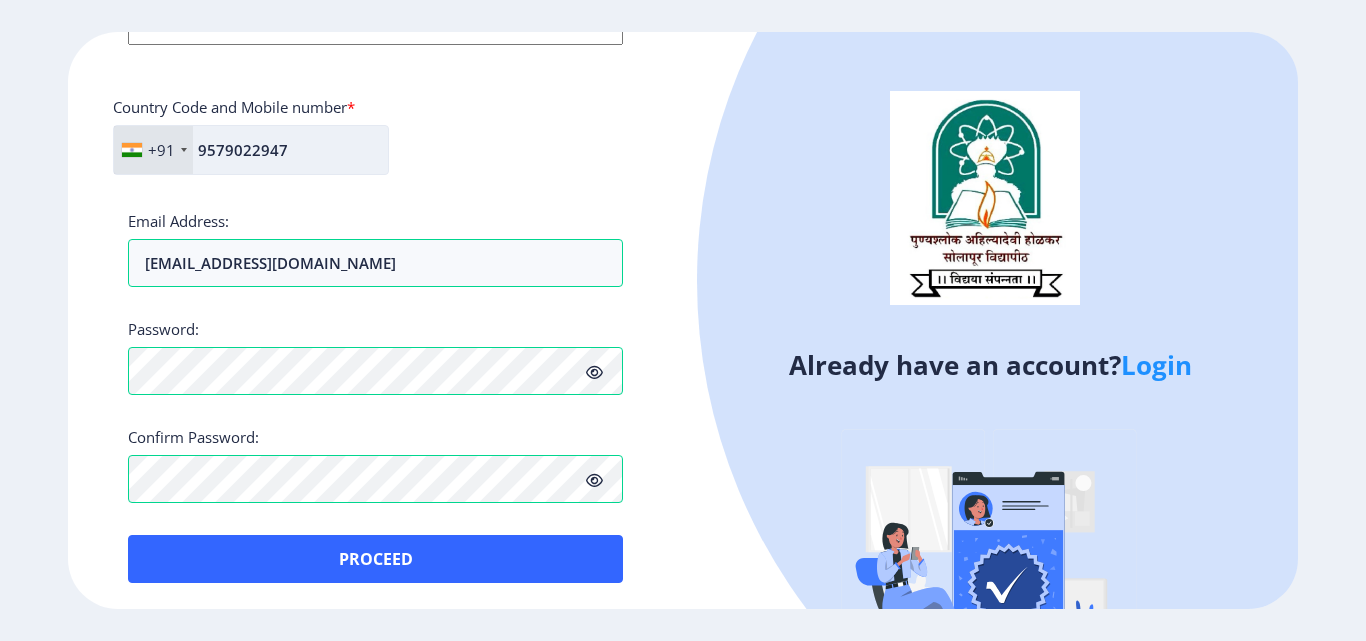 scroll, scrollTop: 863, scrollLeft: 0, axis: vertical 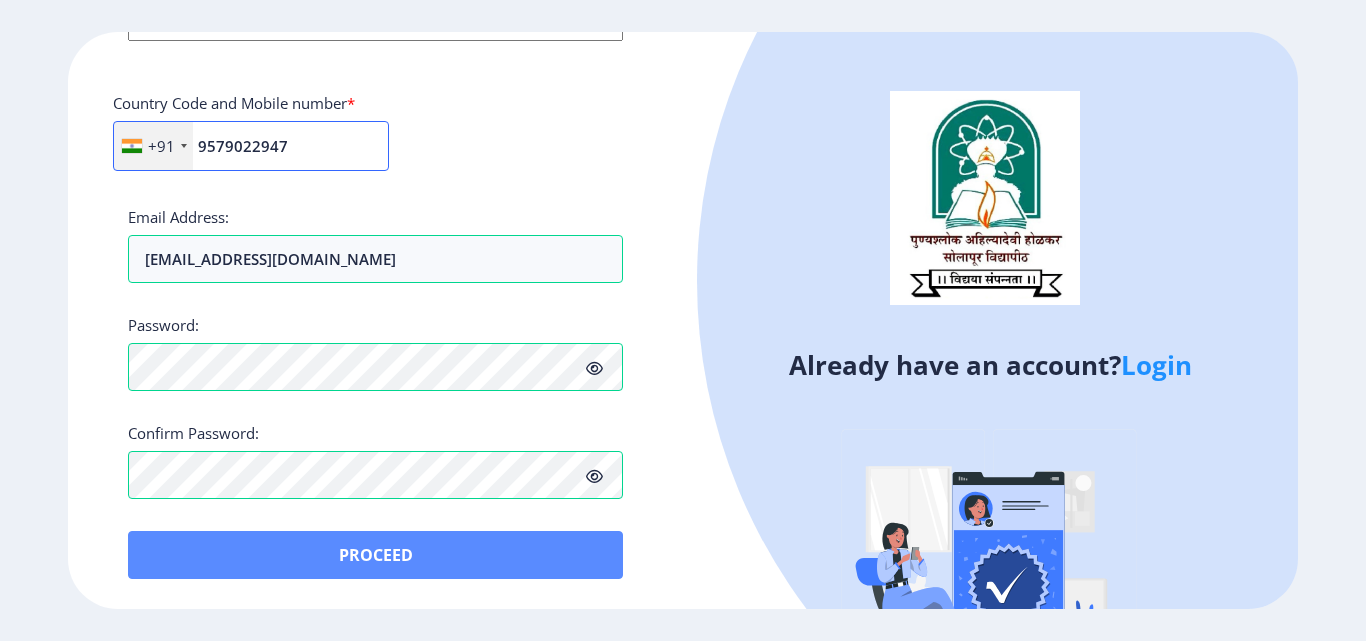 type on "9579022947" 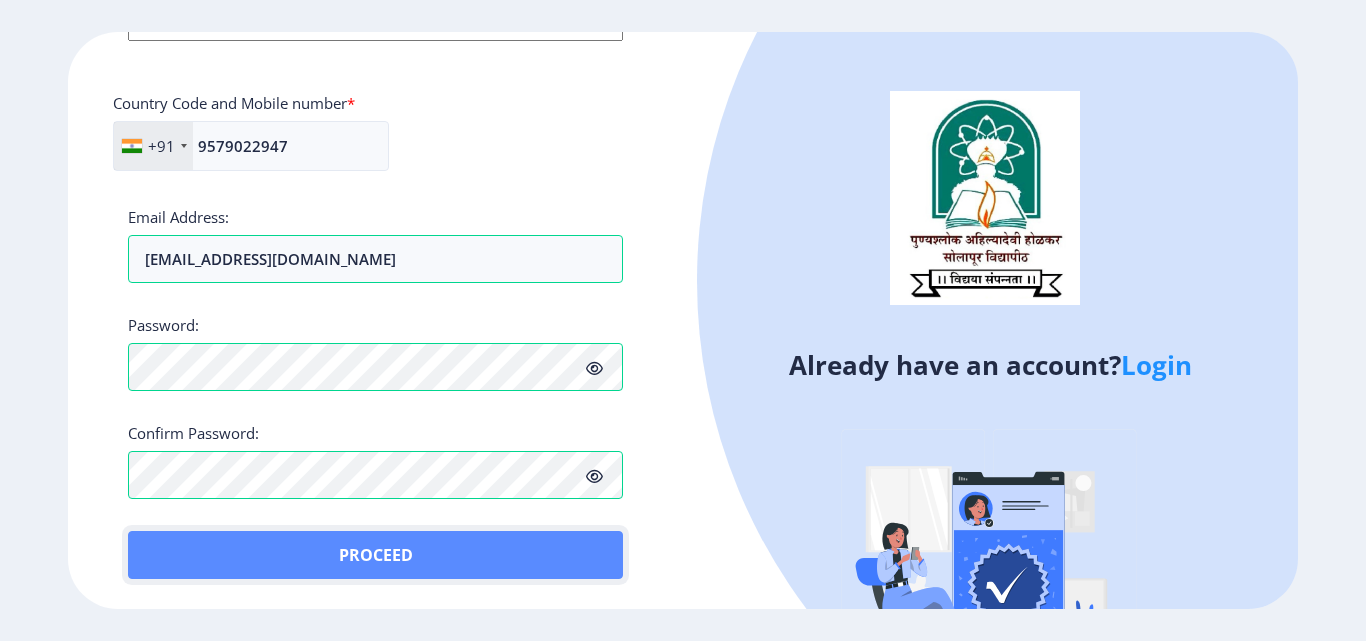 click on "Proceed" 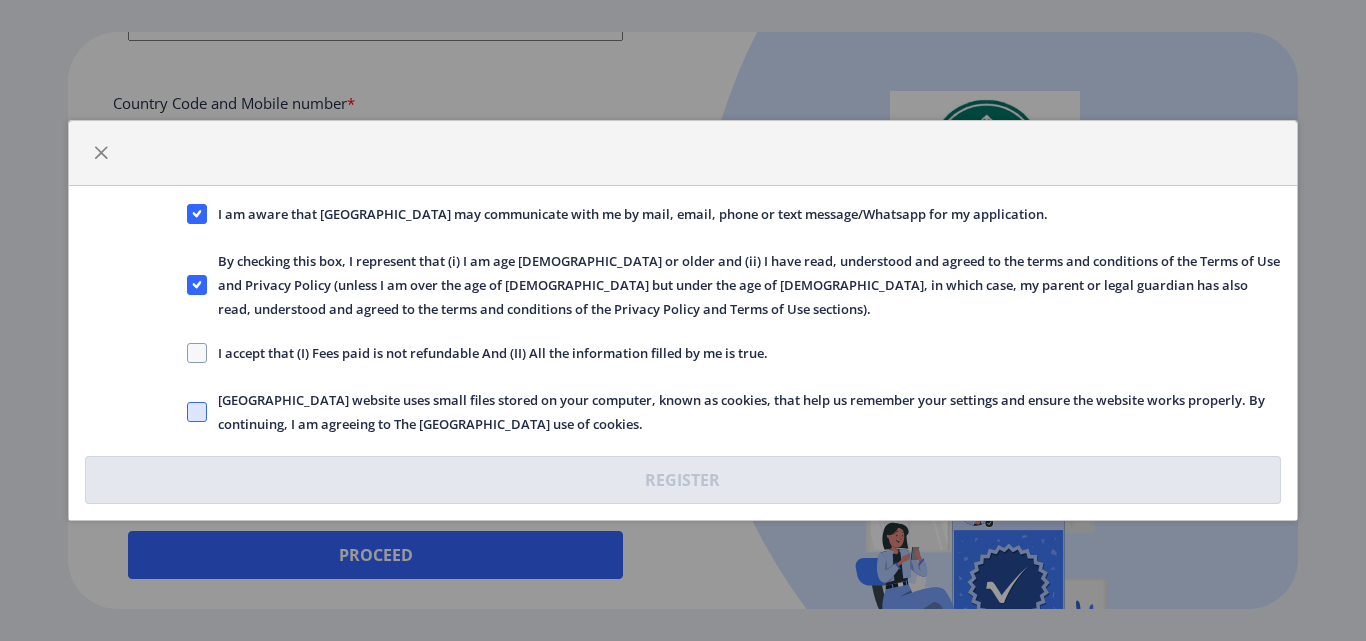 click 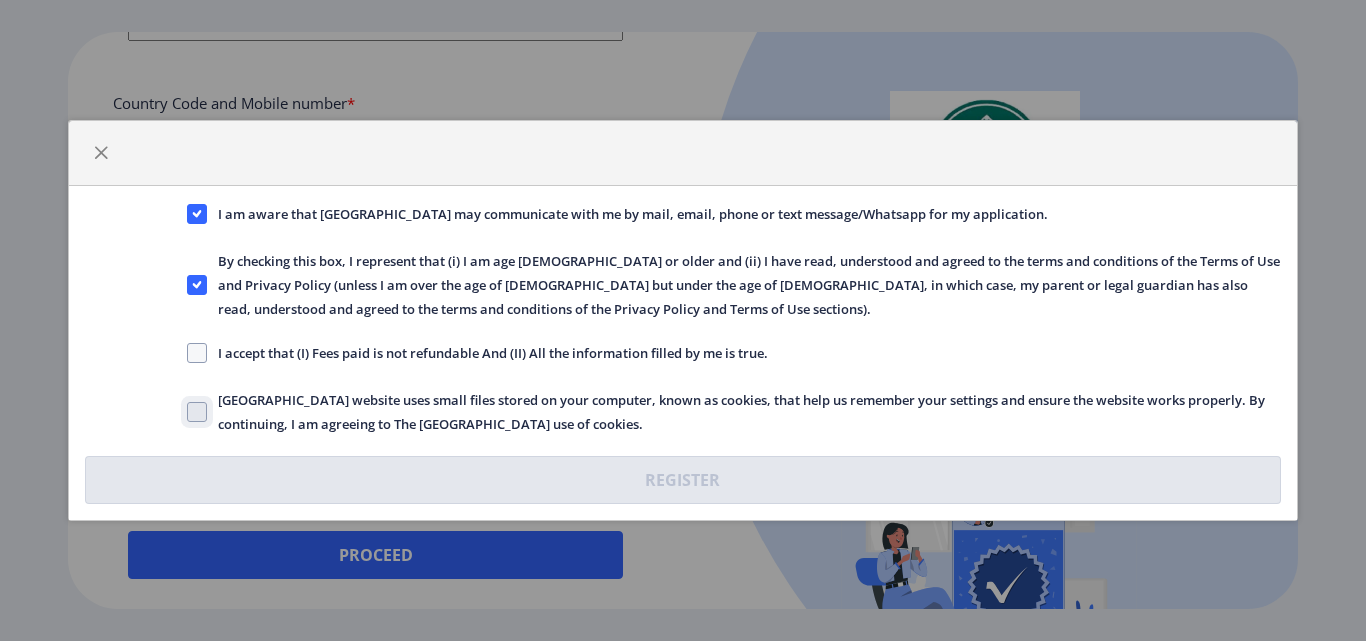 click on "[GEOGRAPHIC_DATA] website uses small files stored on your computer, known as cookies, that help us remember your settings and ensure the website works properly. By continuing, I am agreeing to The [GEOGRAPHIC_DATA] use of cookies." 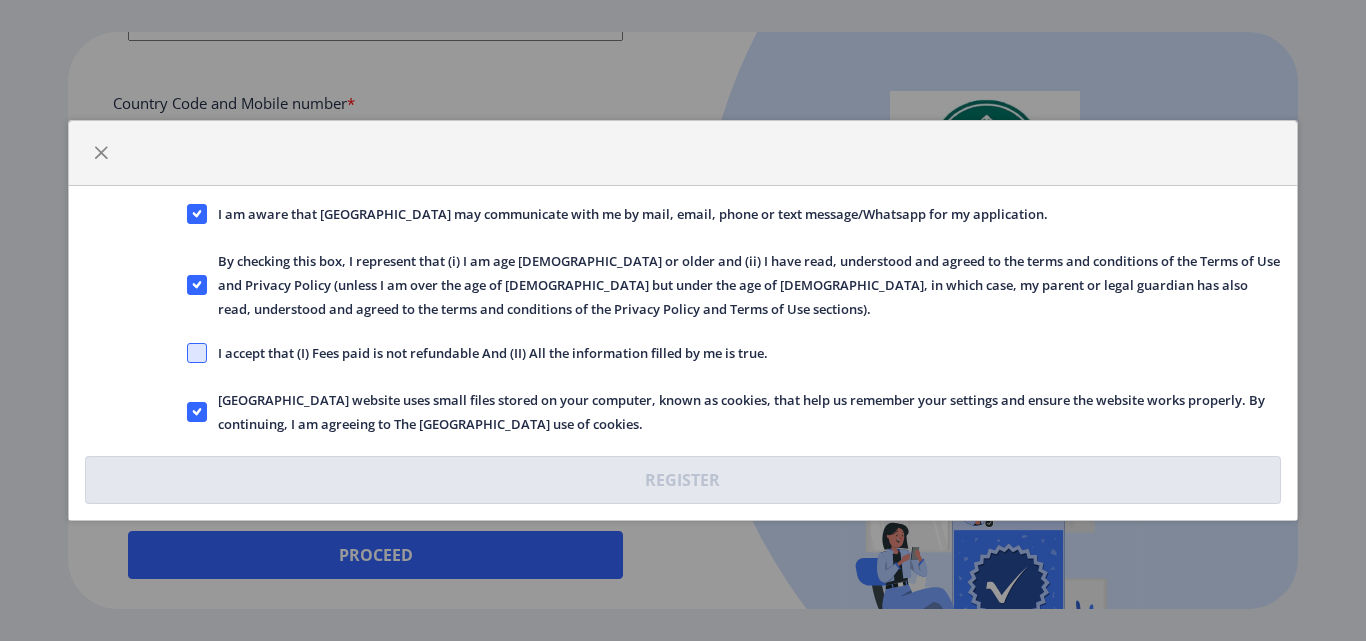 click 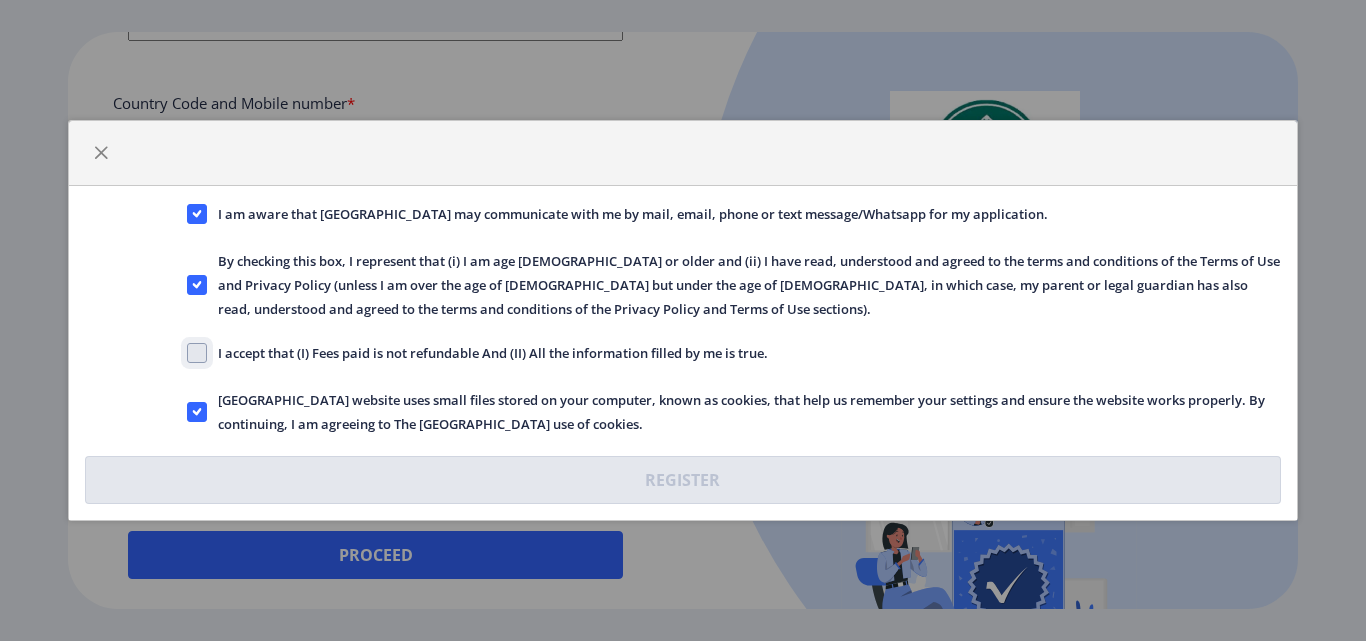 click on "I accept that (I) Fees paid is not refundable And (II) All the information filled by me is true." 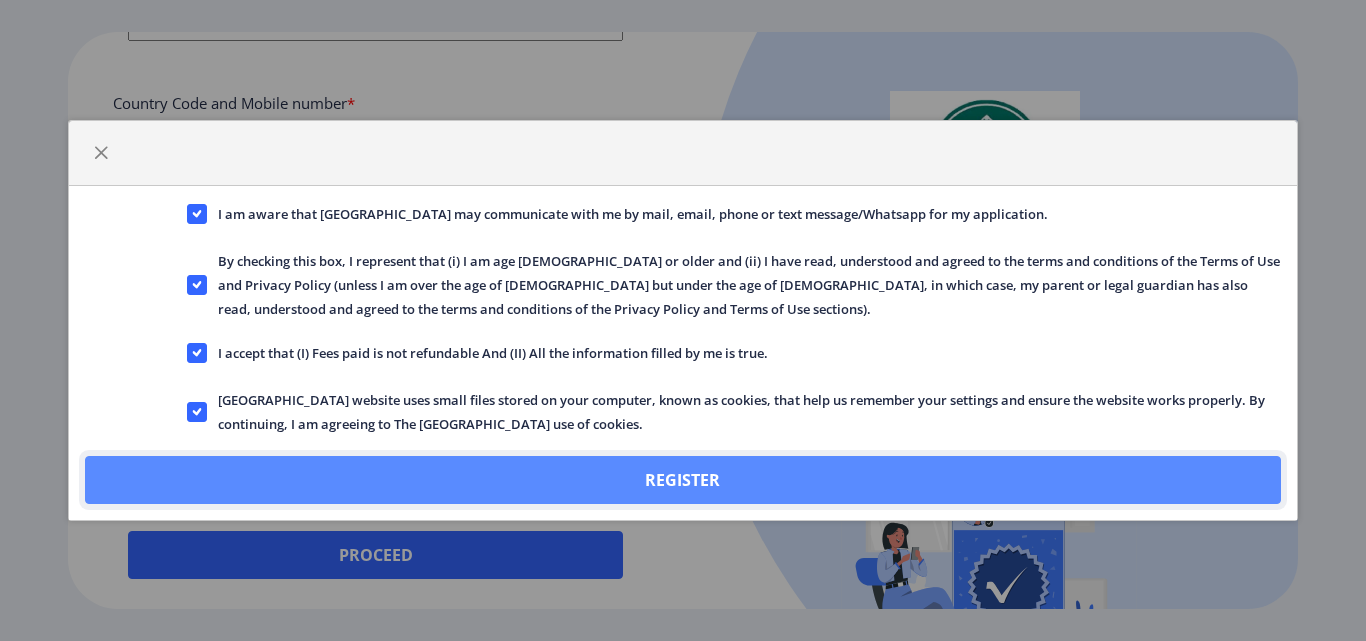 click on "Register" 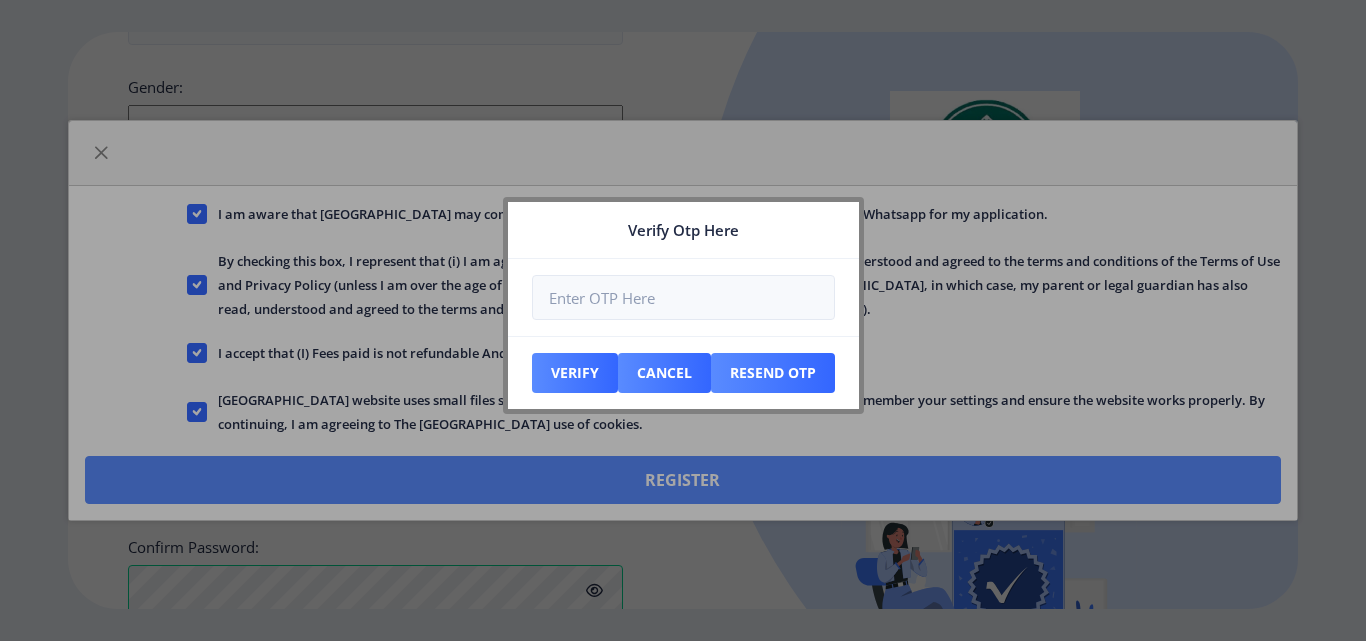 scroll, scrollTop: 977, scrollLeft: 0, axis: vertical 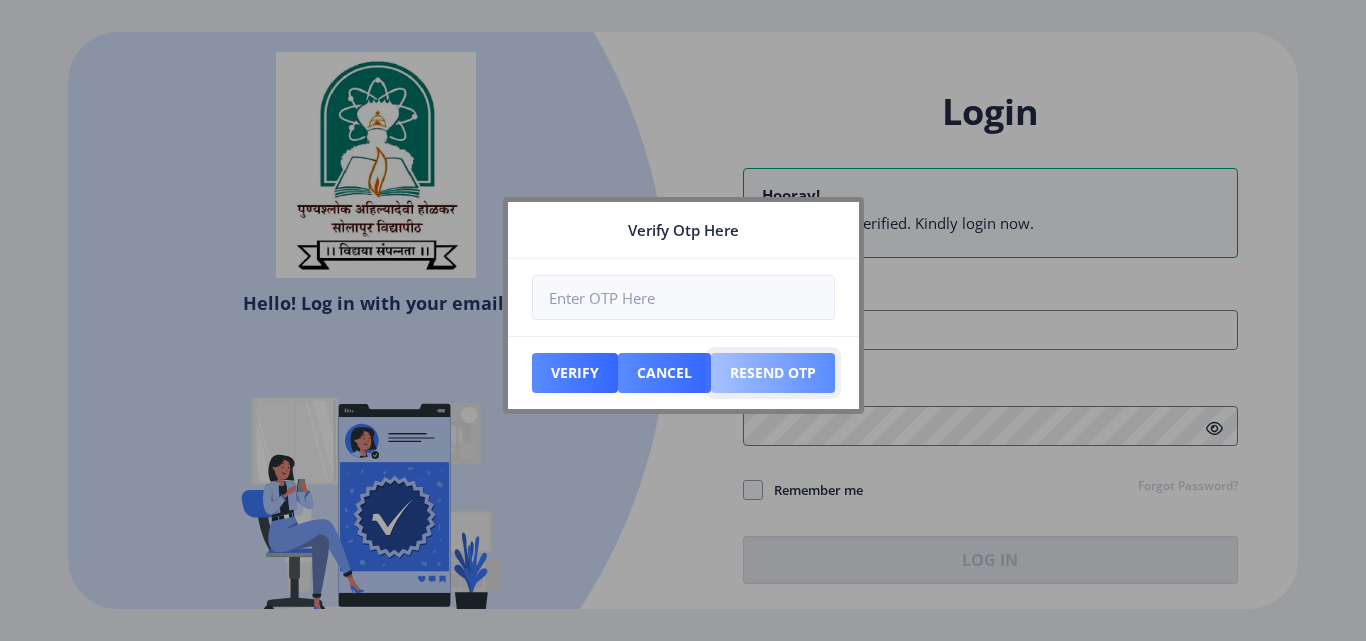 click on "Resend Otp" at bounding box center [575, 373] 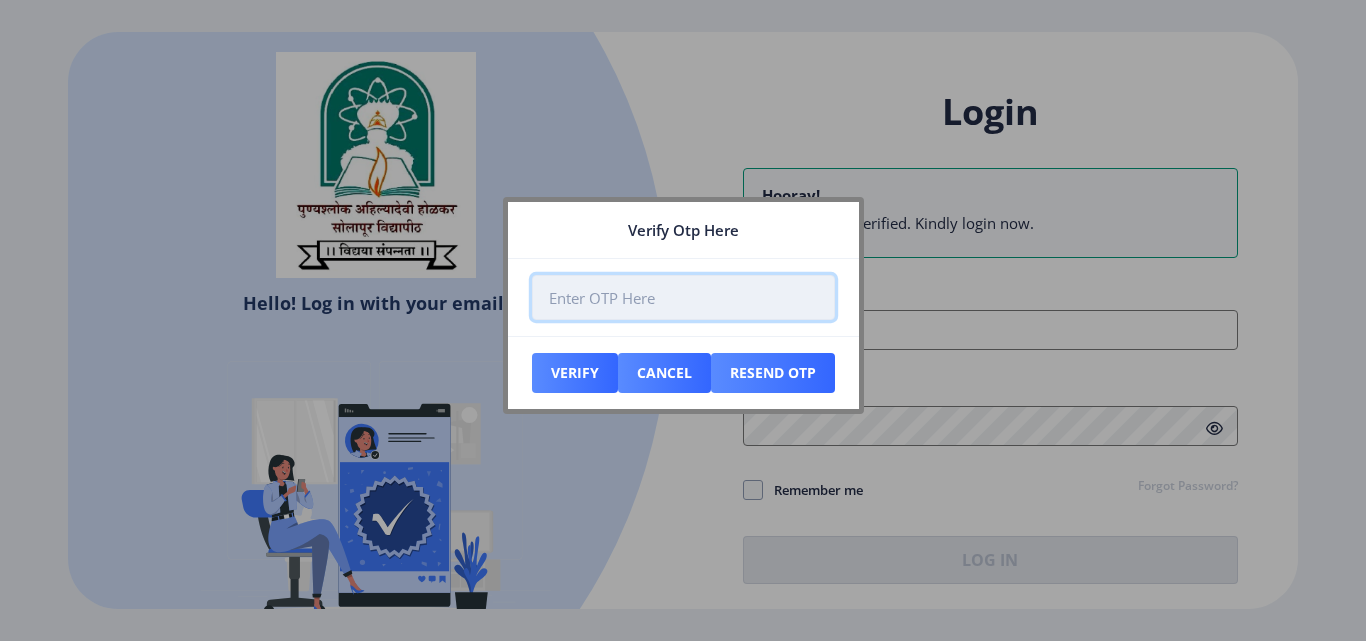 click at bounding box center (683, 297) 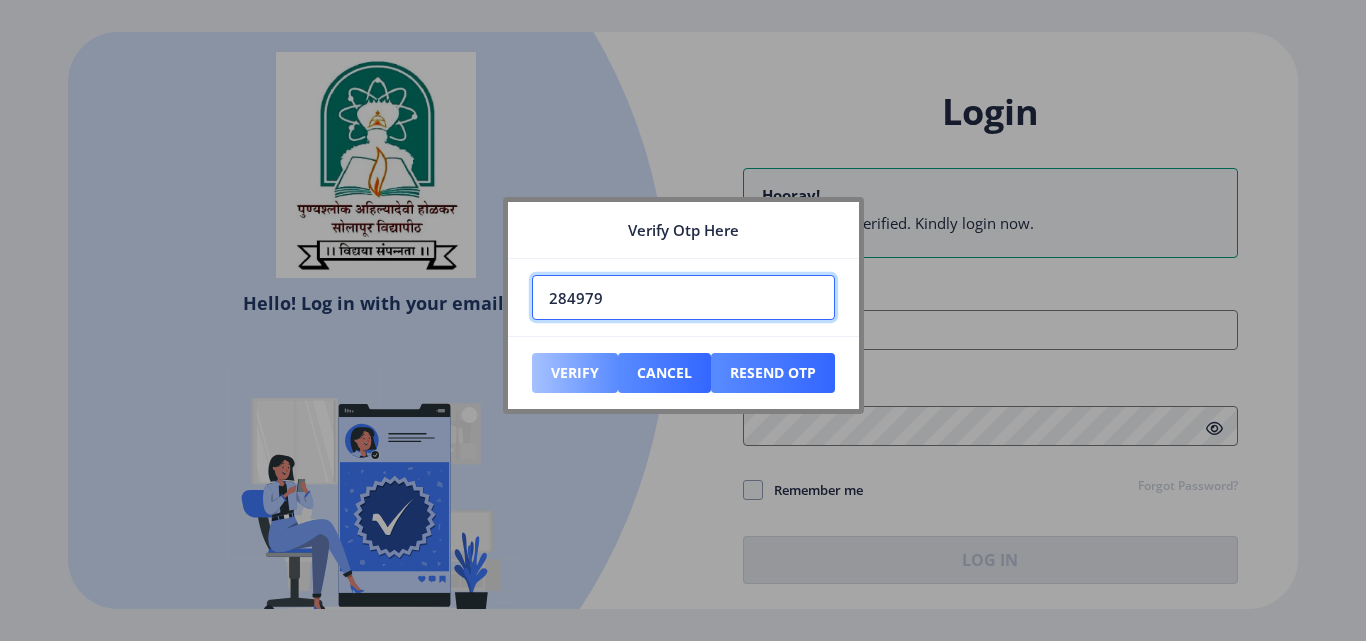 type on "284979" 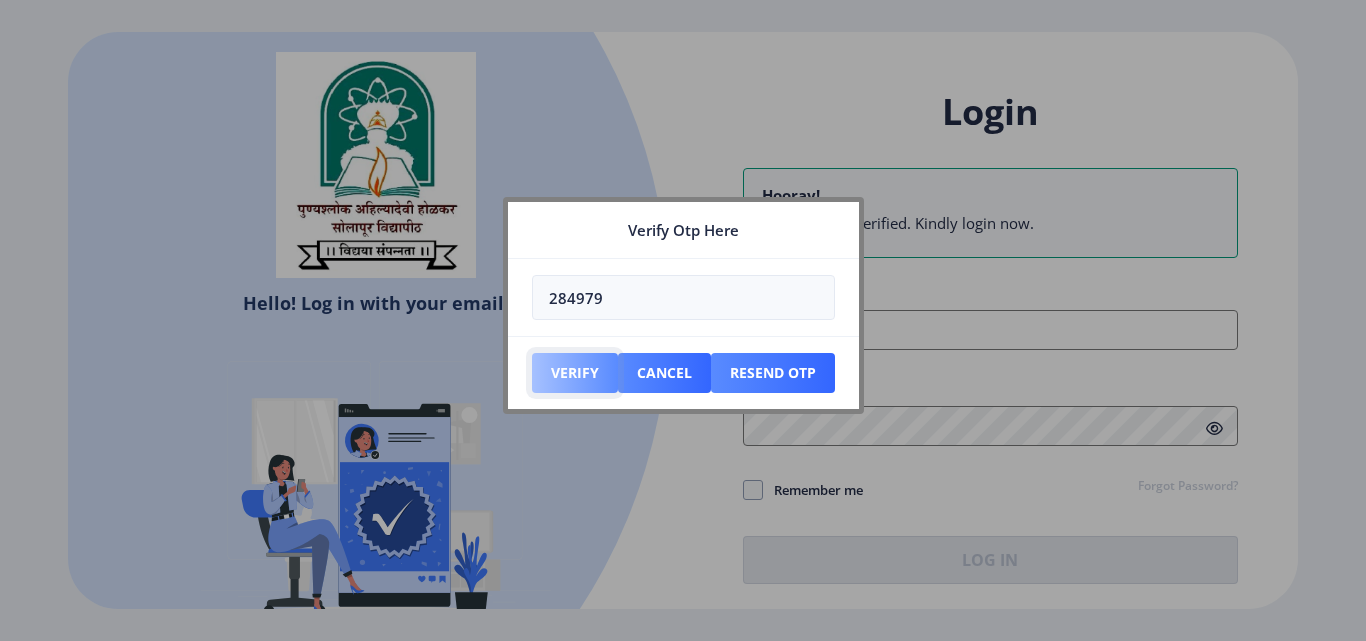click on "Verify" at bounding box center (575, 373) 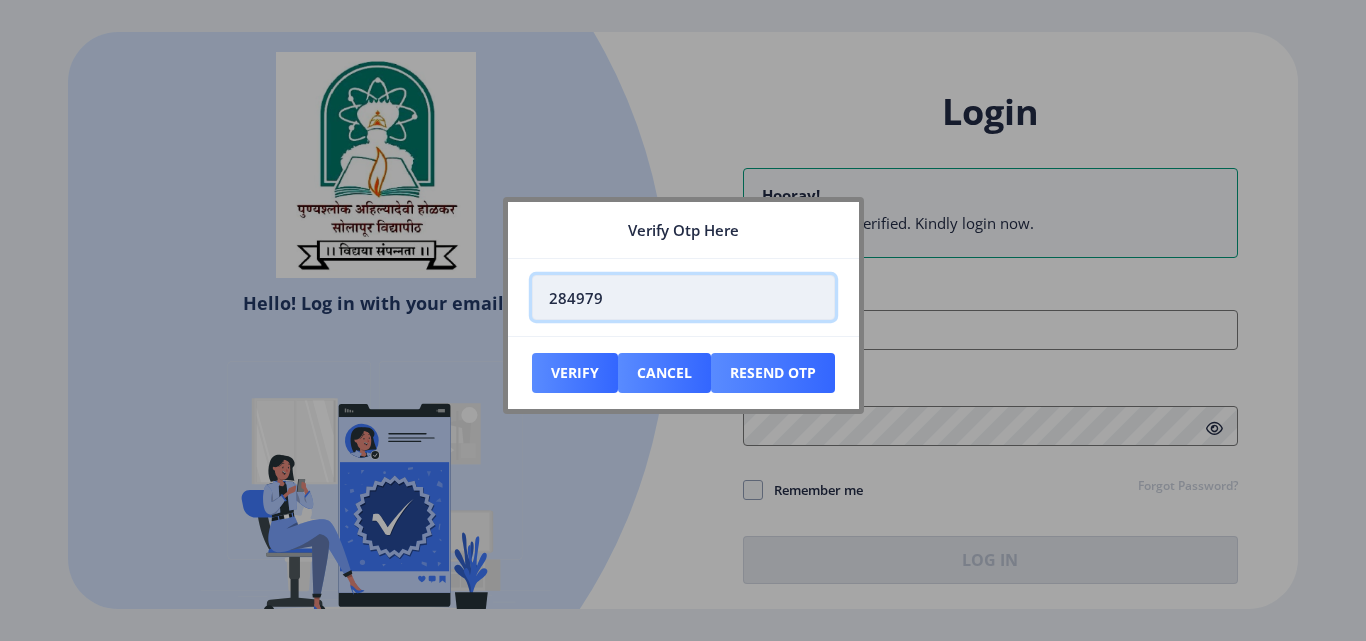 click on "284979" at bounding box center (683, 297) 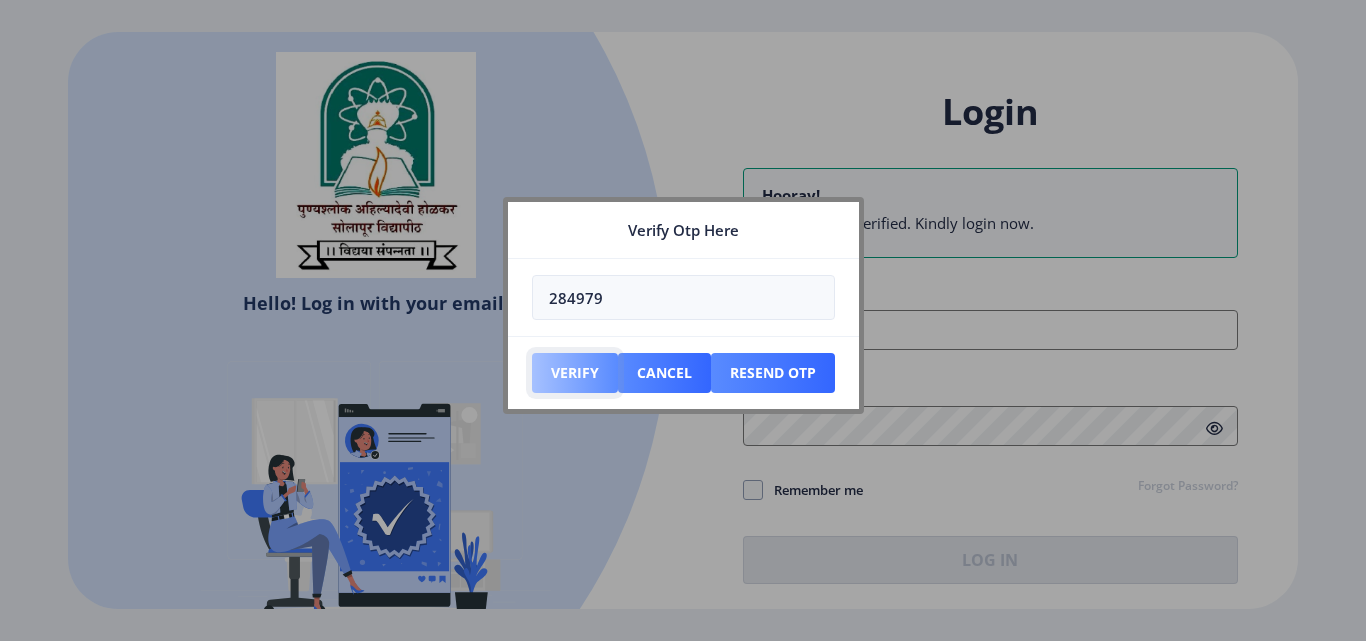 click on "Verify" at bounding box center (575, 373) 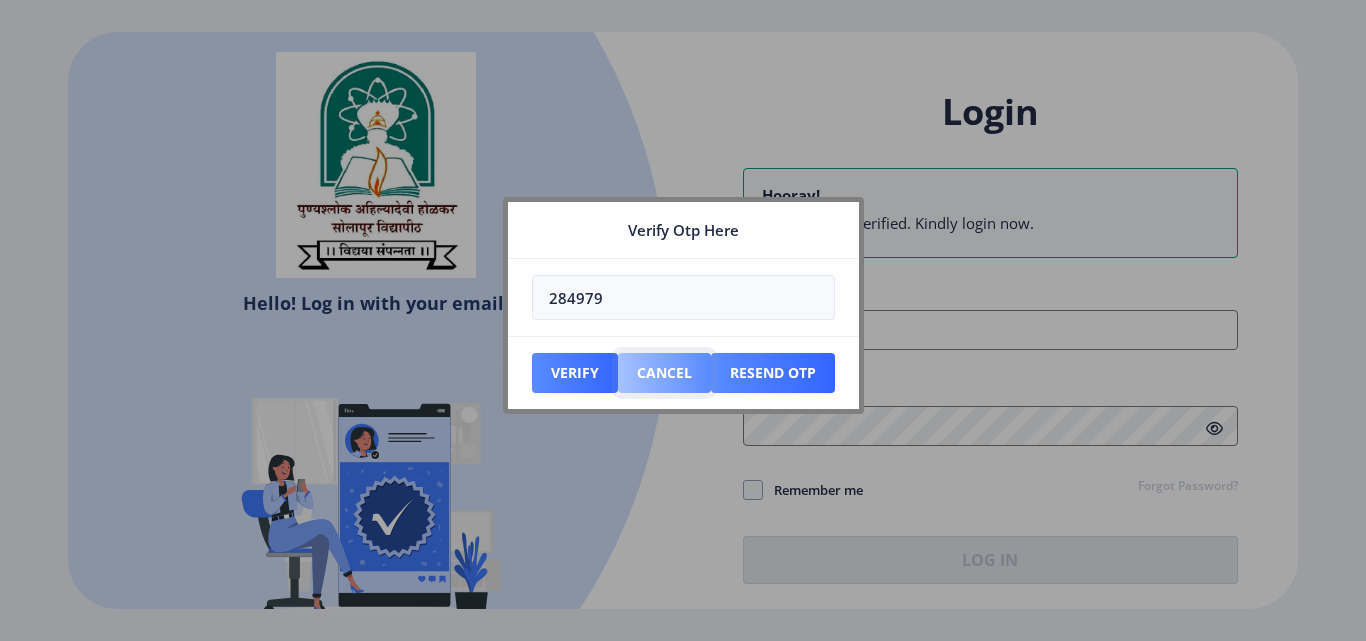 click on "Cancel" at bounding box center (575, 373) 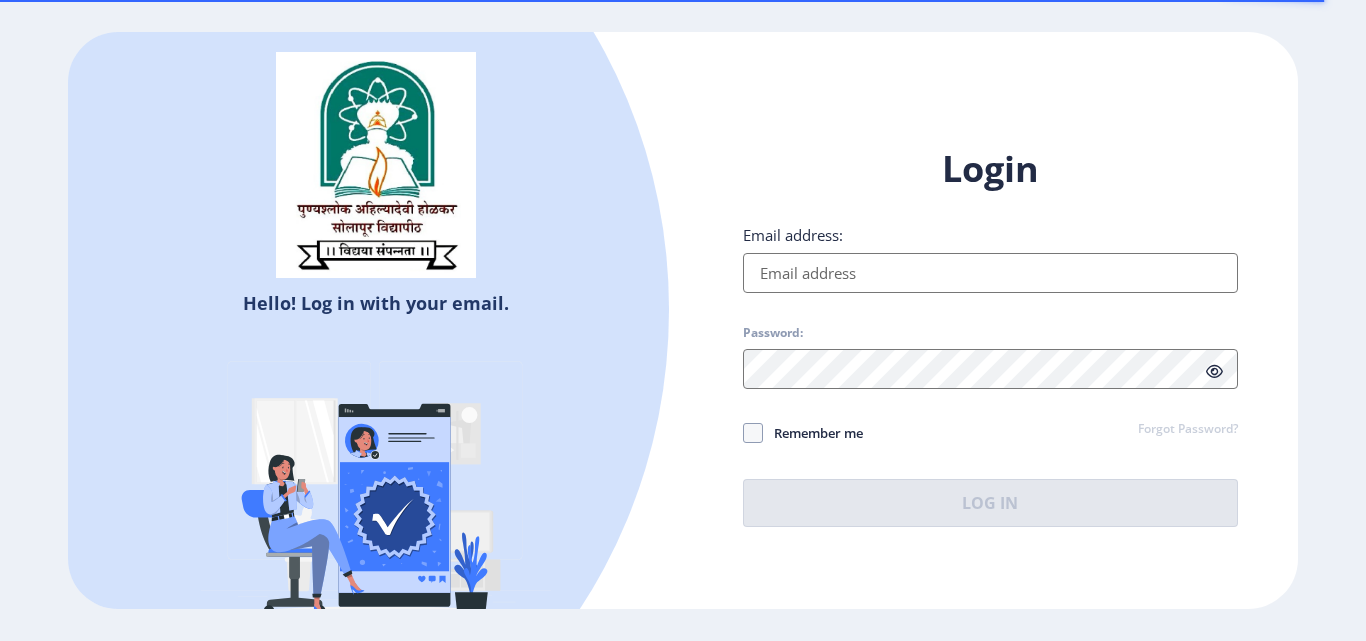 click on "Email address:" at bounding box center [990, 273] 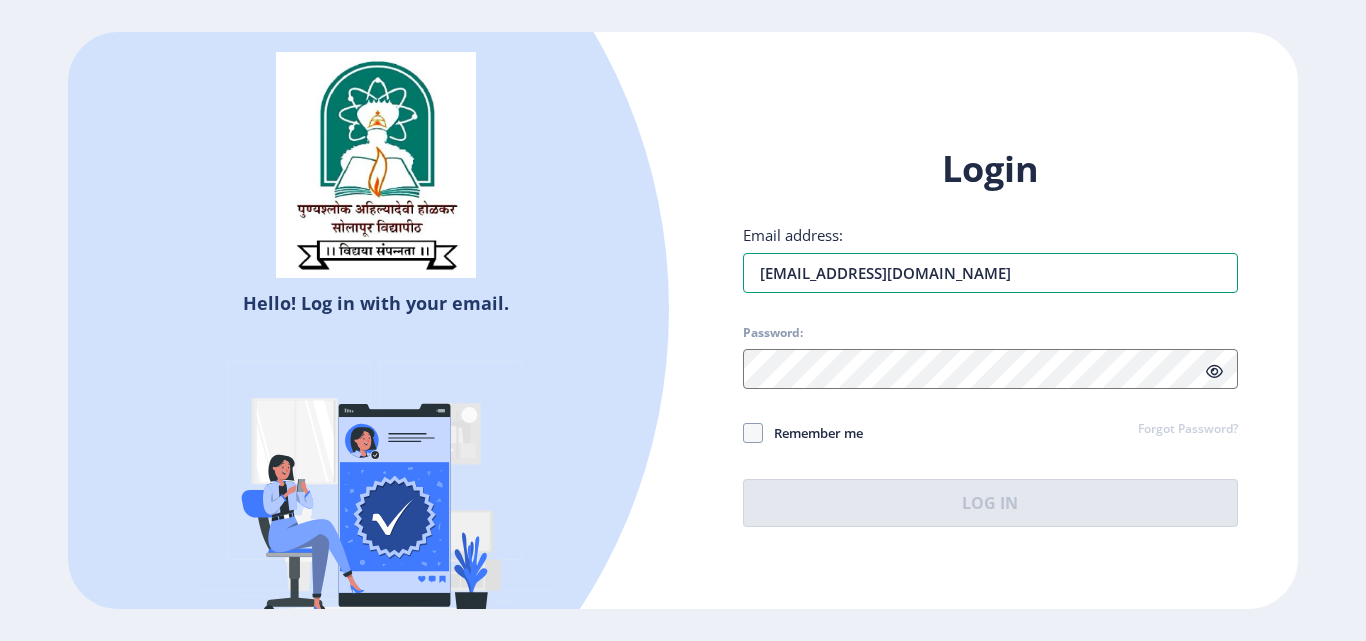 type on "[EMAIL_ADDRESS][DOMAIN_NAME]" 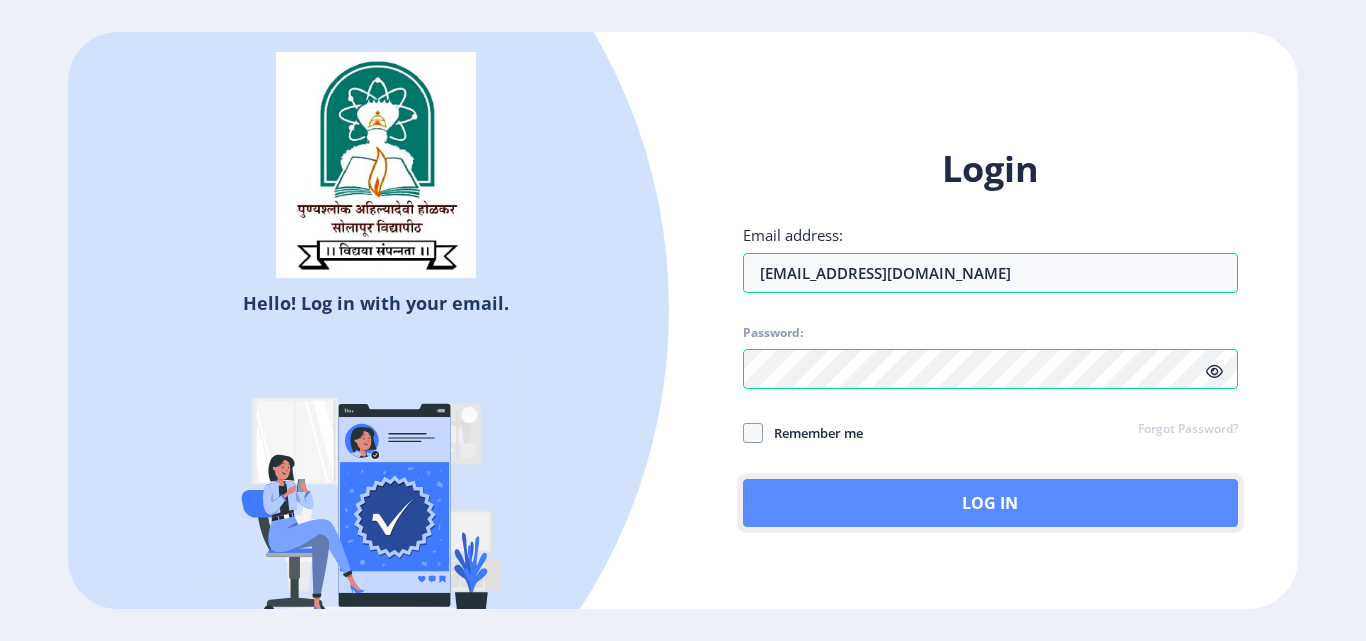 click on "Log In" 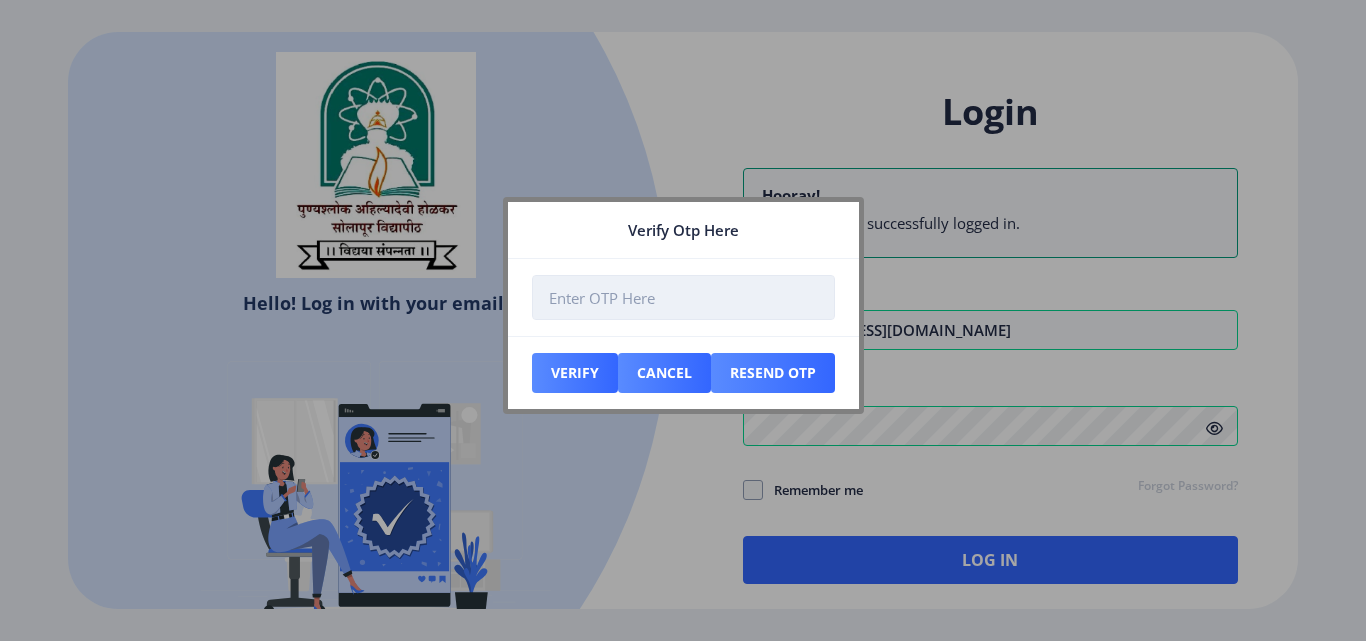 click at bounding box center [683, 297] 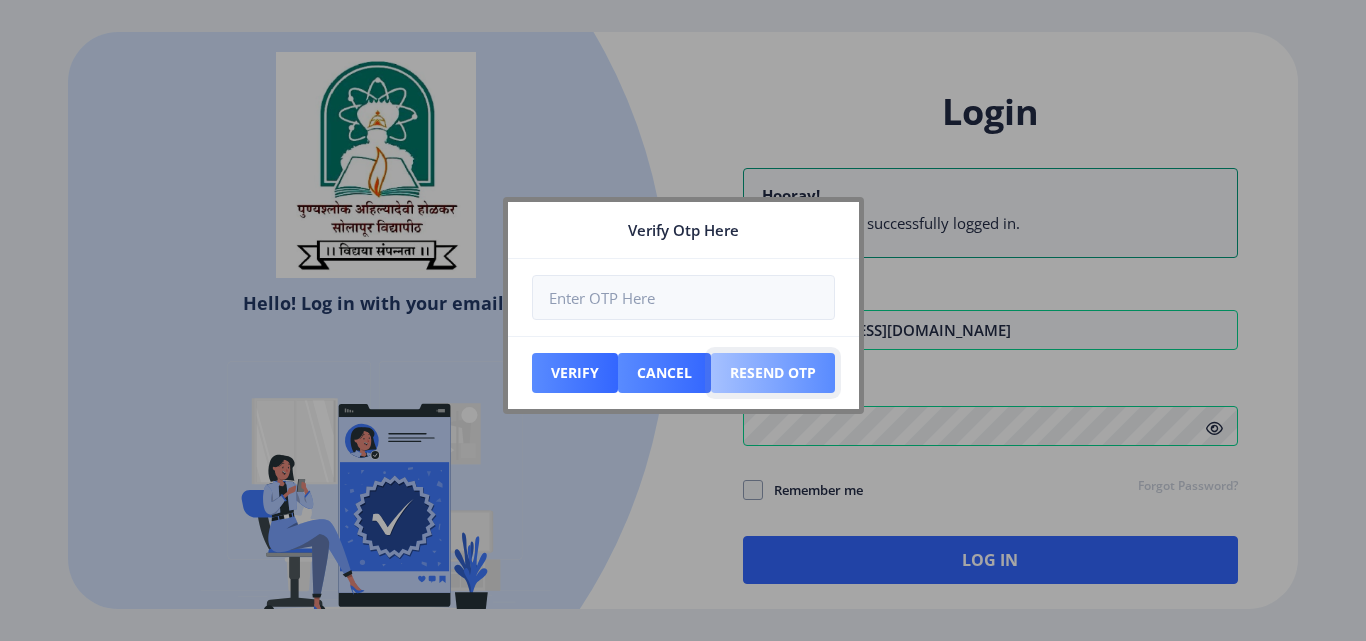 click on "Resend Otp" at bounding box center [575, 373] 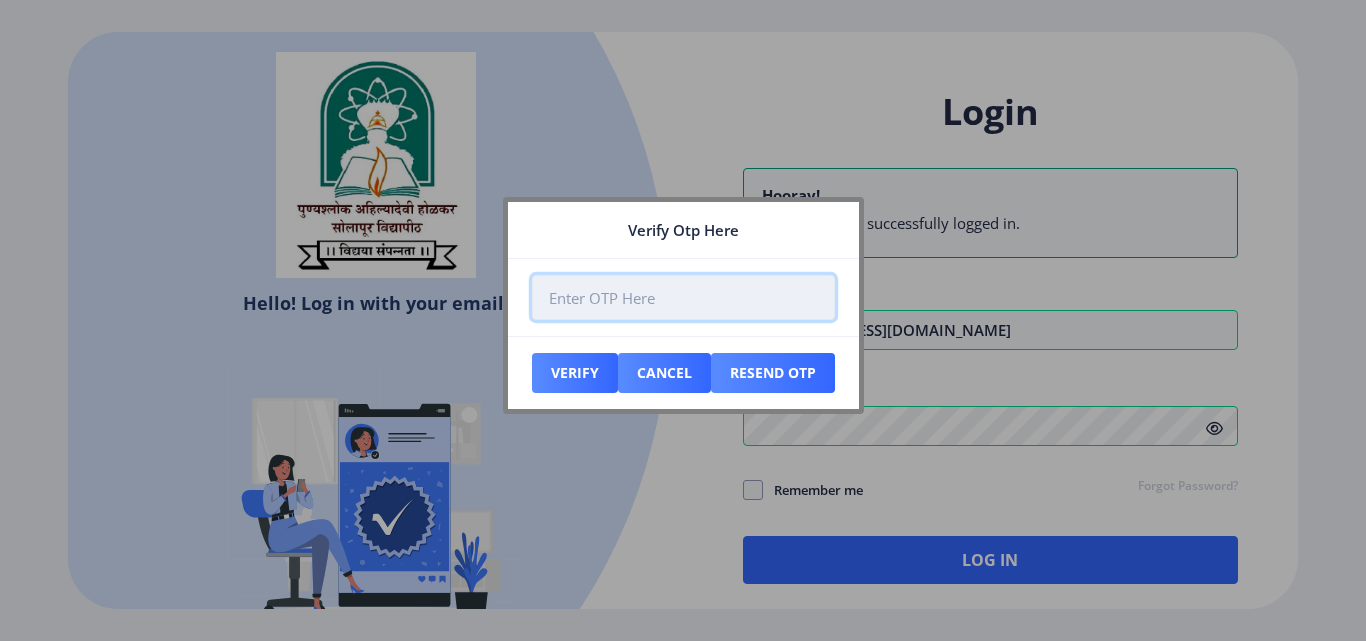 click at bounding box center [683, 297] 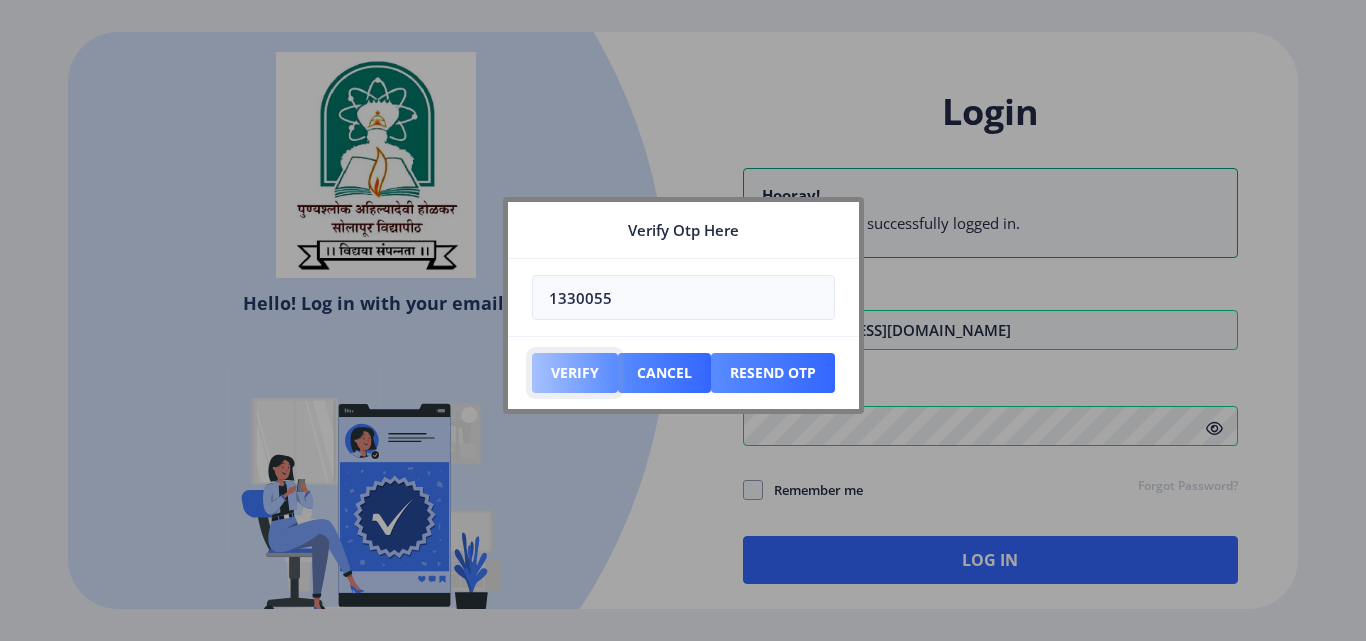 click on "Verify" at bounding box center [575, 373] 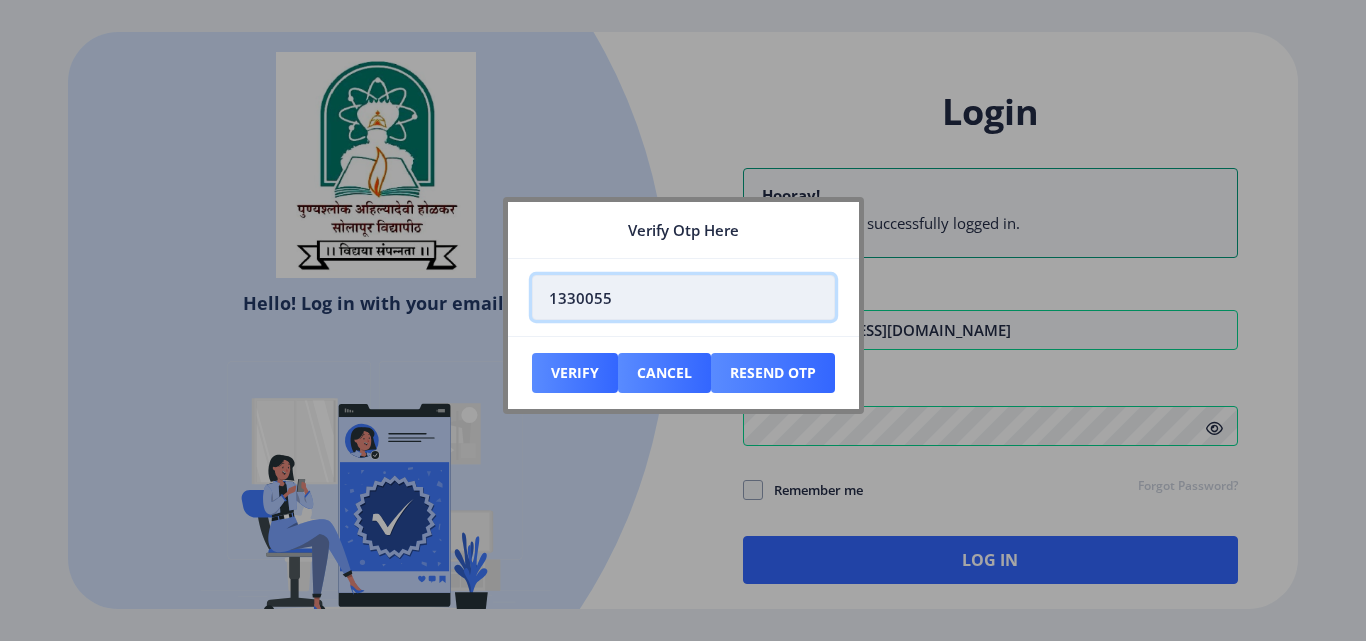click on "1330055" at bounding box center [683, 297] 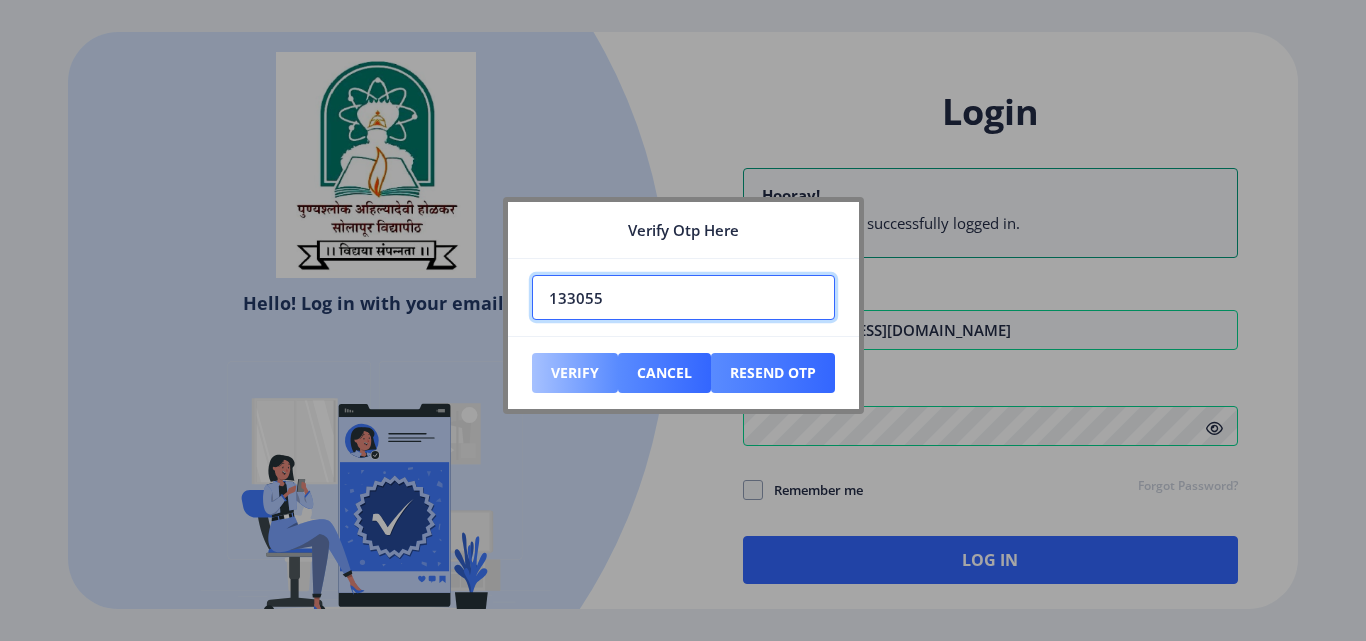 type on "133055" 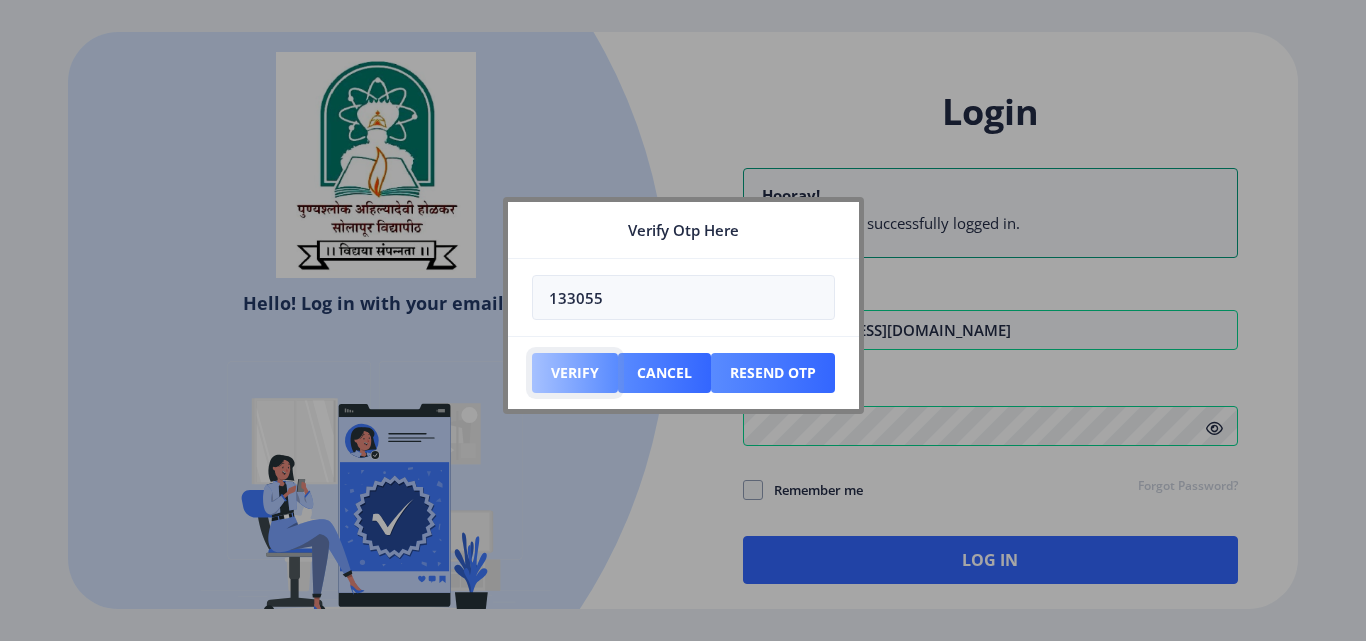 click on "Verify" at bounding box center (575, 373) 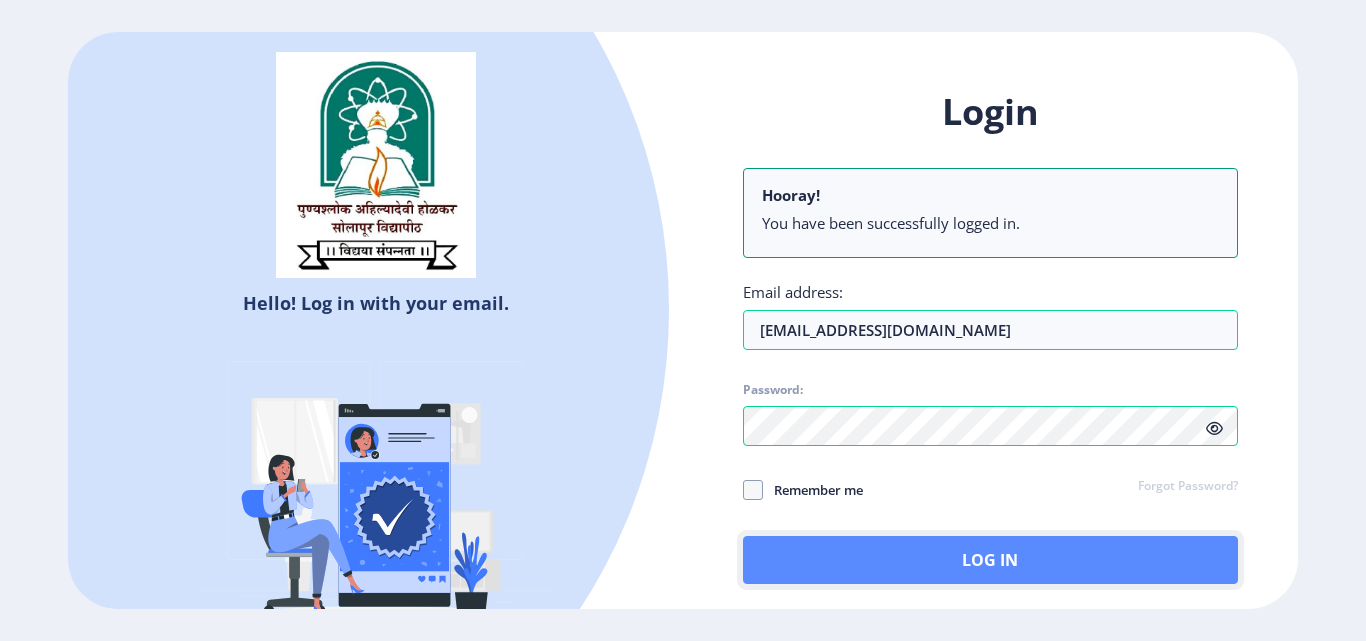 click on "Log In" 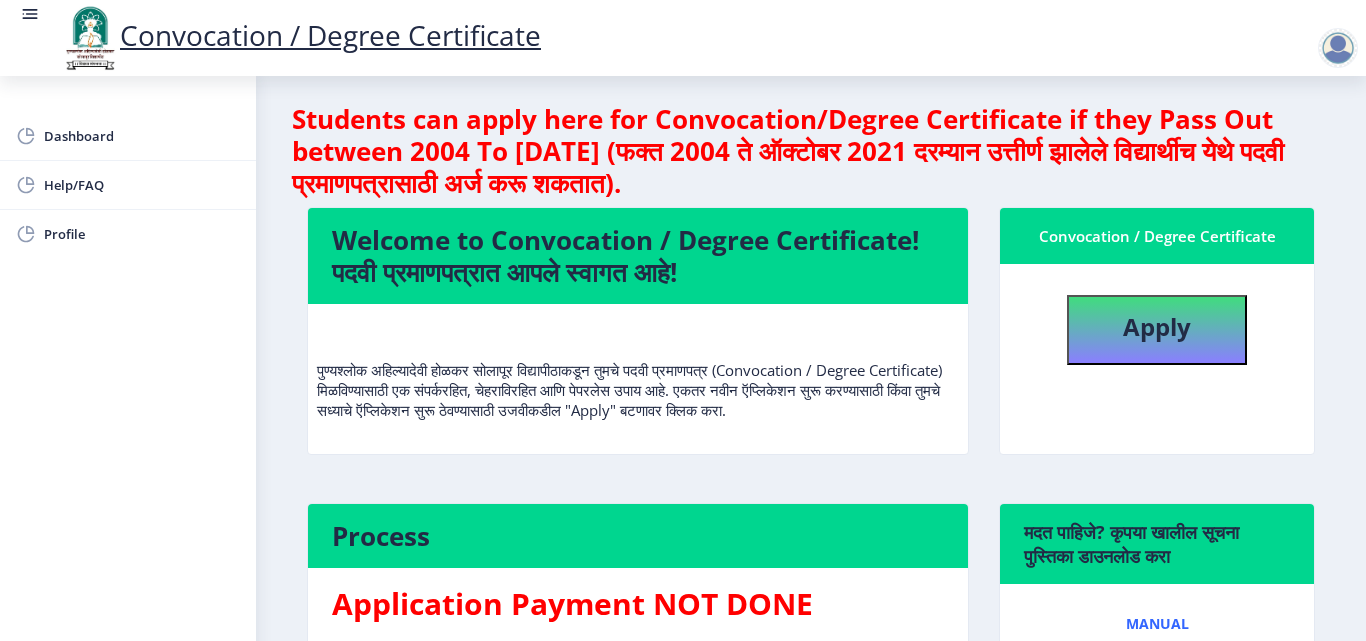 scroll, scrollTop: 0, scrollLeft: 0, axis: both 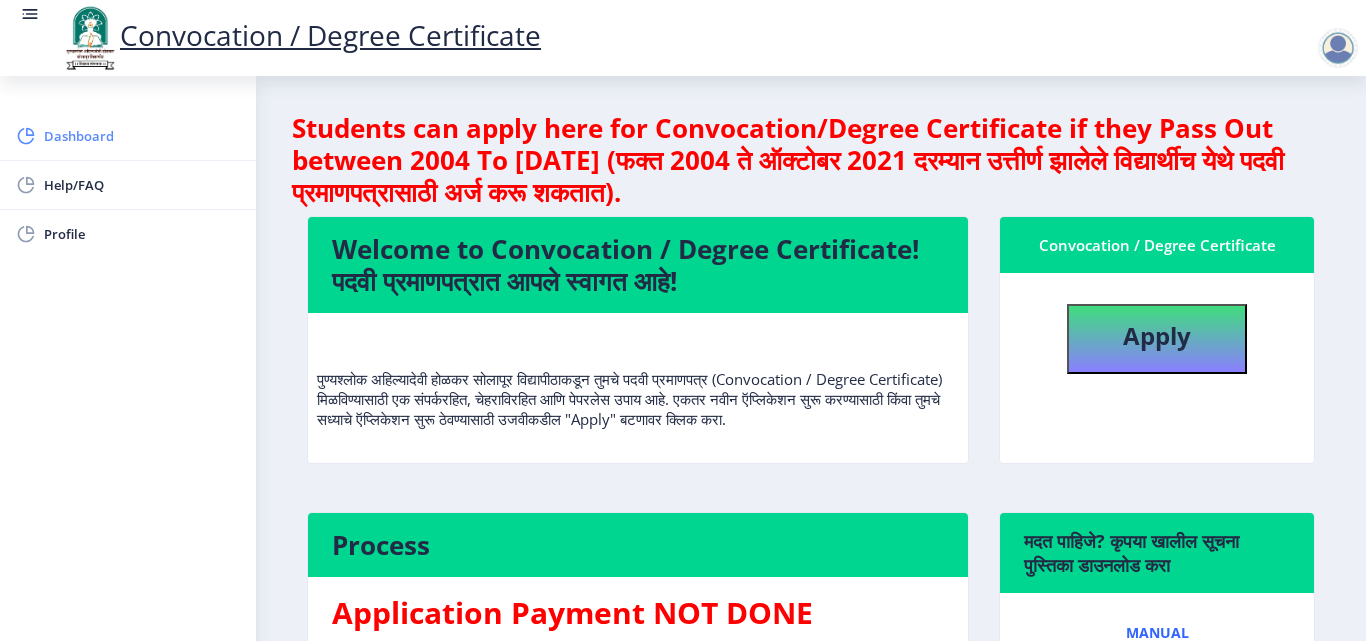click on "Dashboard" 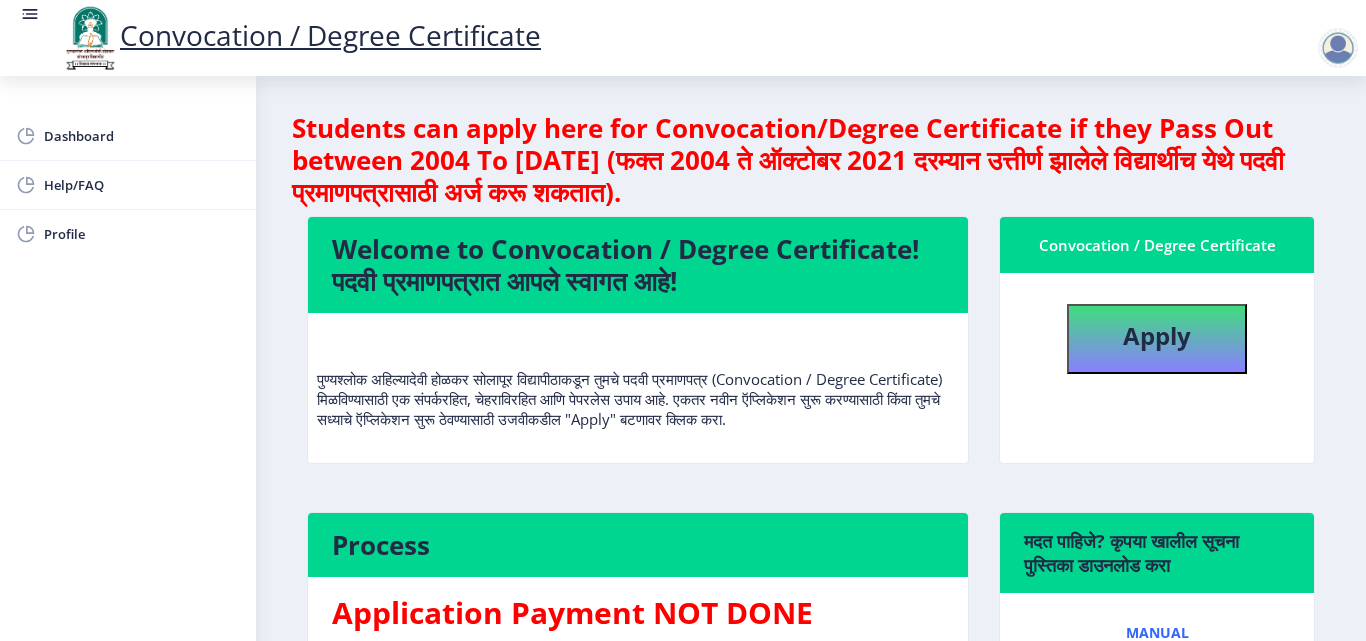 click 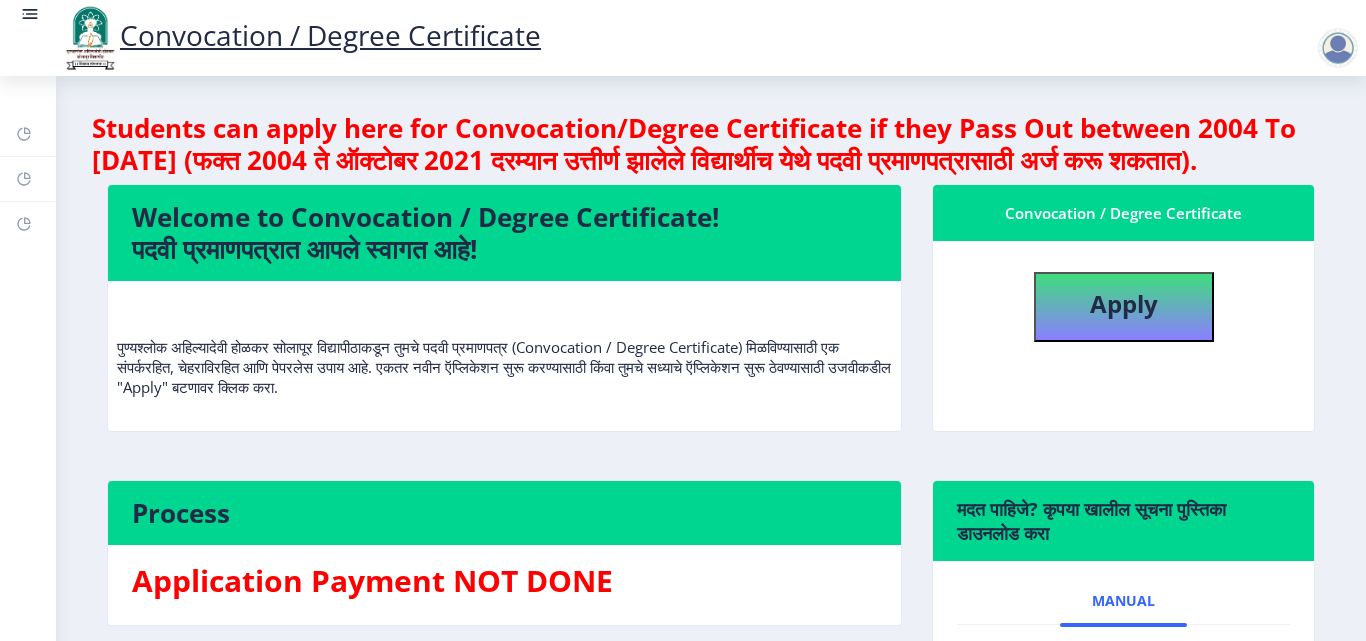 click 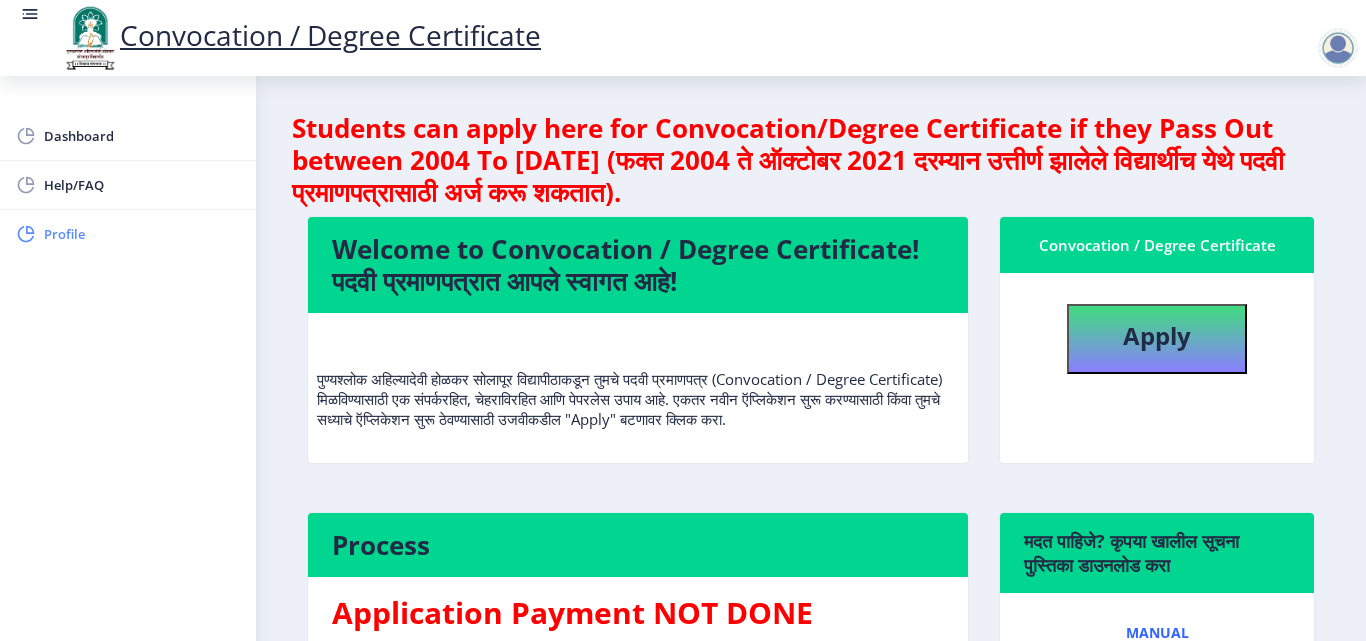 click on "Profile" 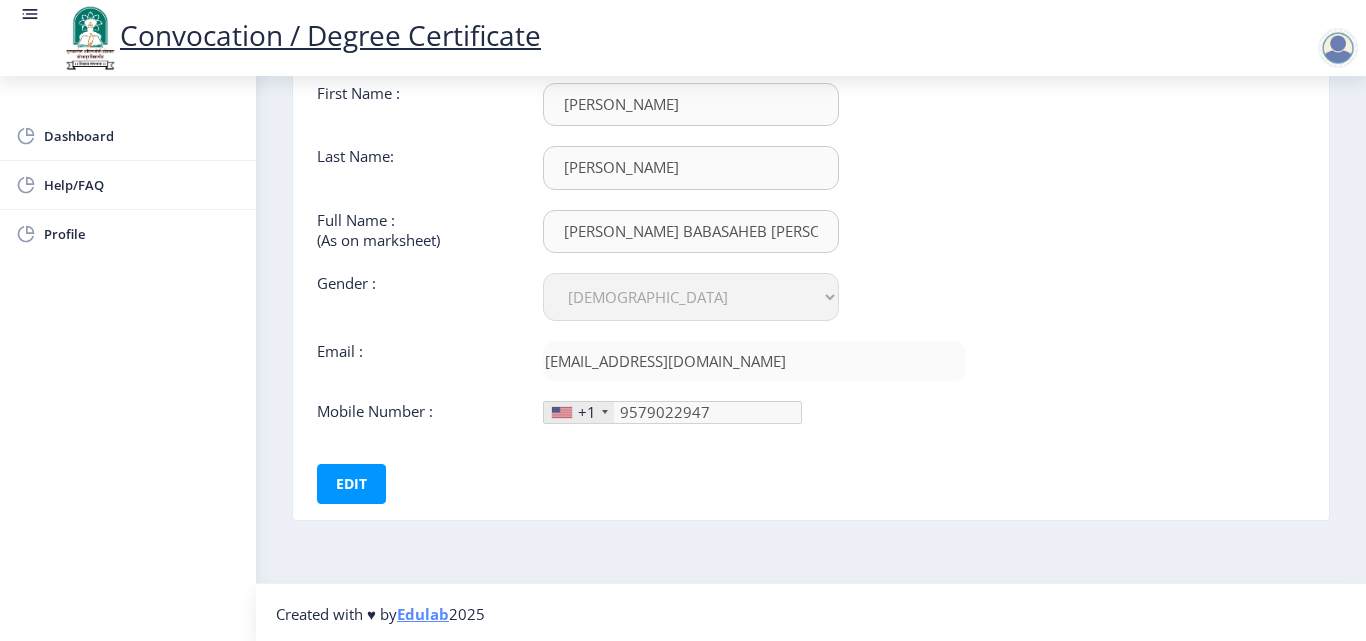 scroll, scrollTop: 150, scrollLeft: 0, axis: vertical 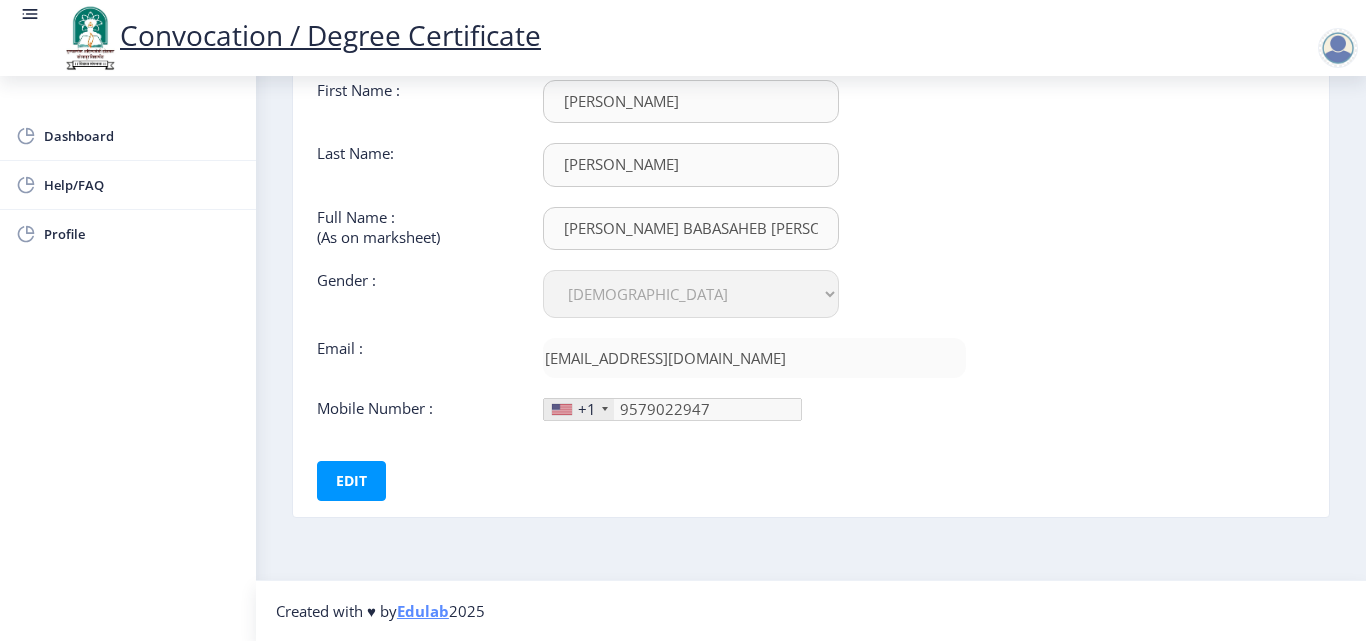 click on "Edulab" 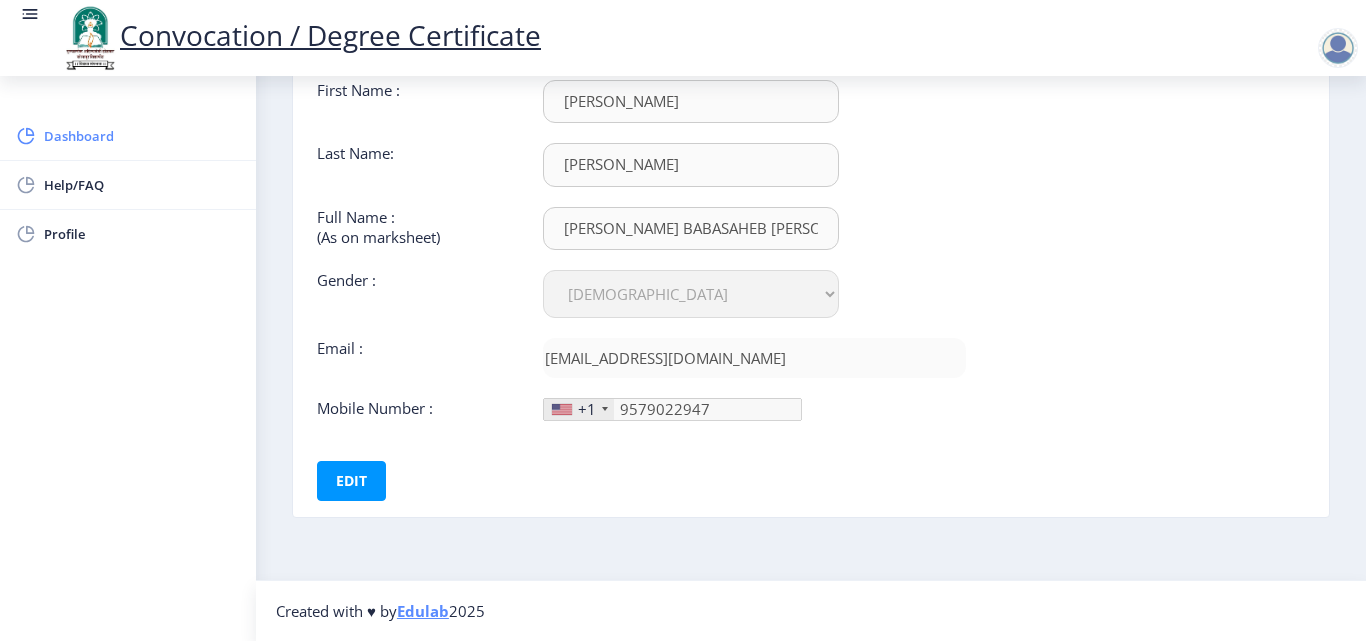 click on "Dashboard" 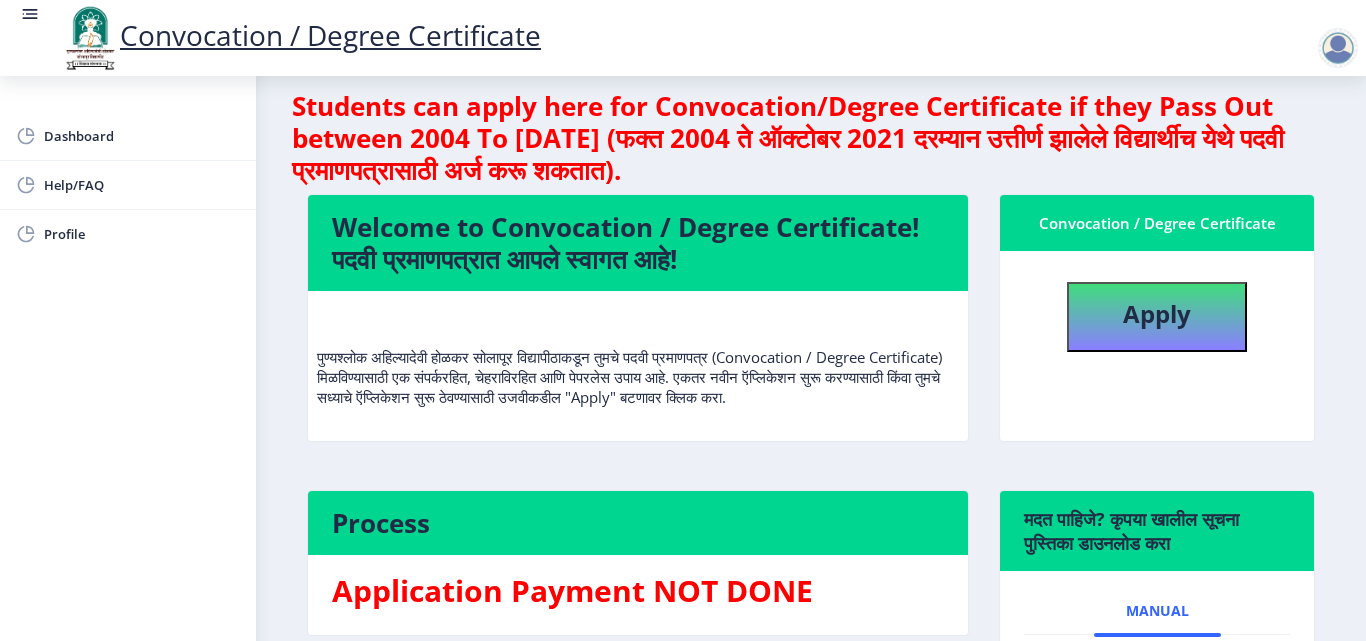 scroll, scrollTop: 0, scrollLeft: 0, axis: both 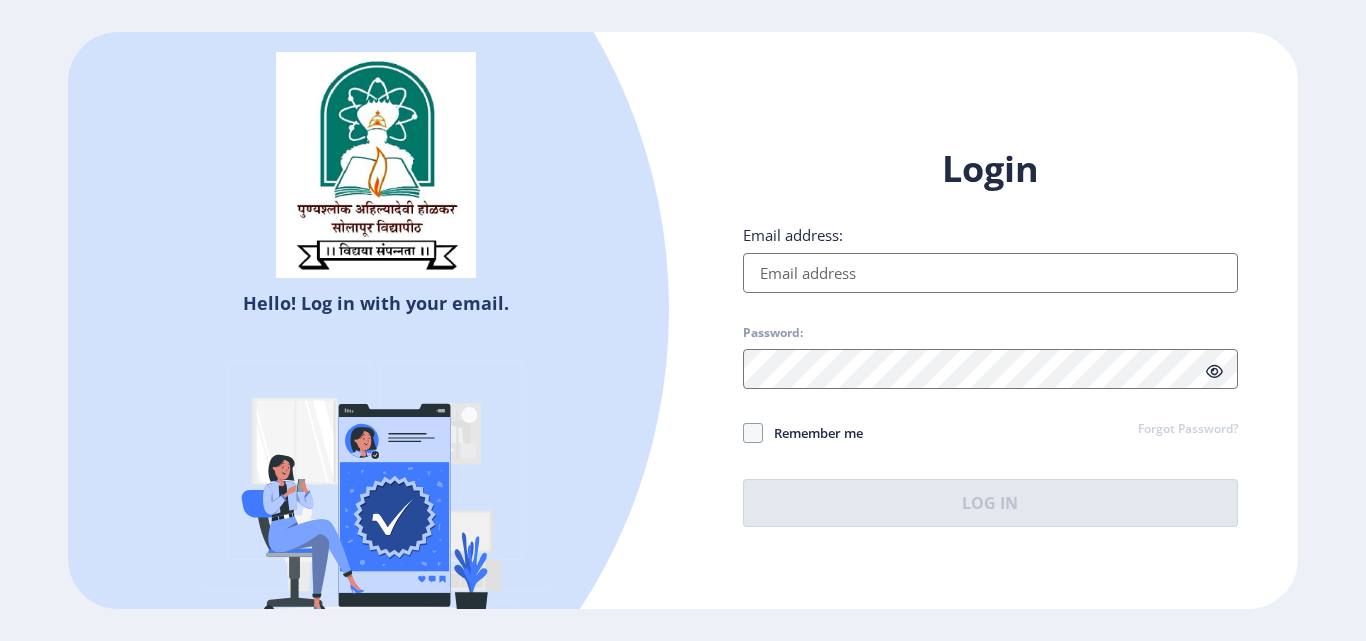 type on "[EMAIL_ADDRESS][DOMAIN_NAME]" 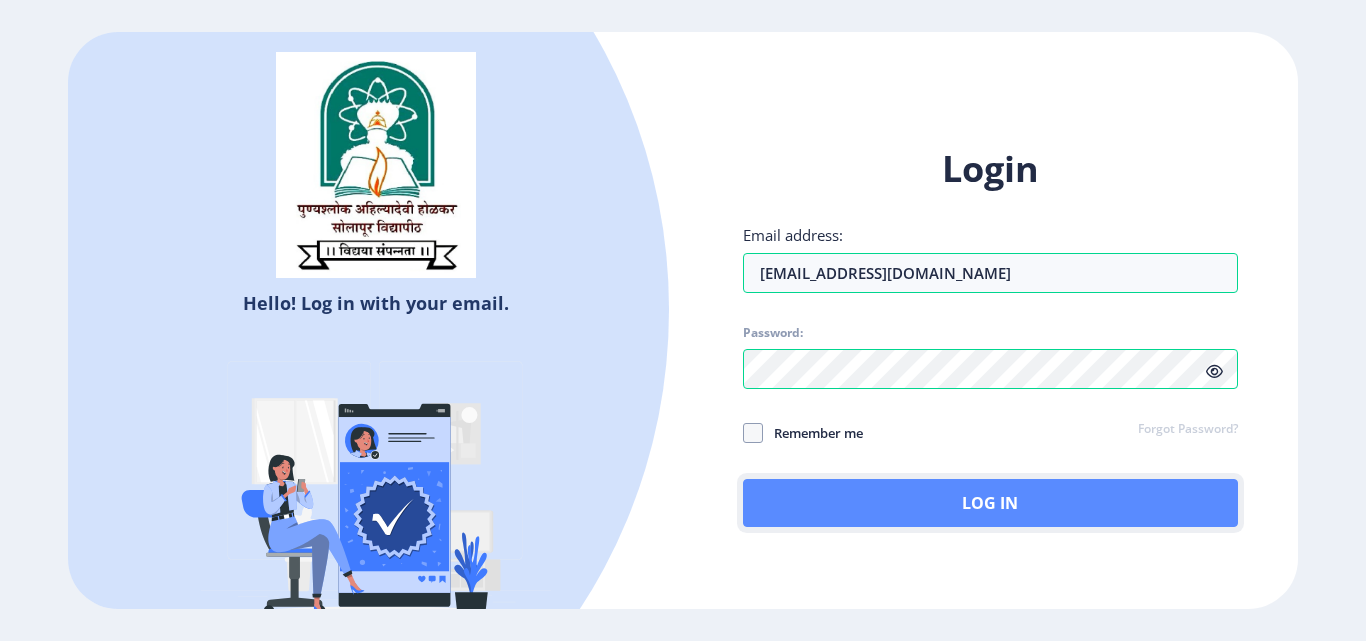 click on "Log In" 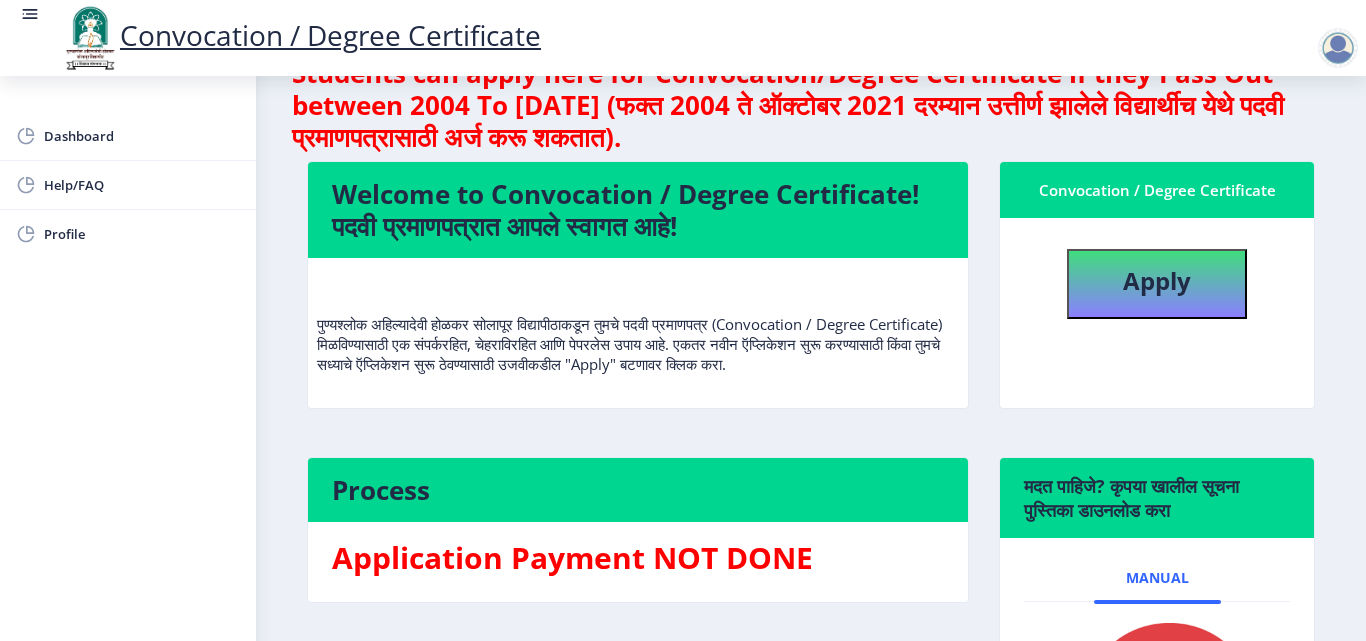 scroll, scrollTop: 0, scrollLeft: 0, axis: both 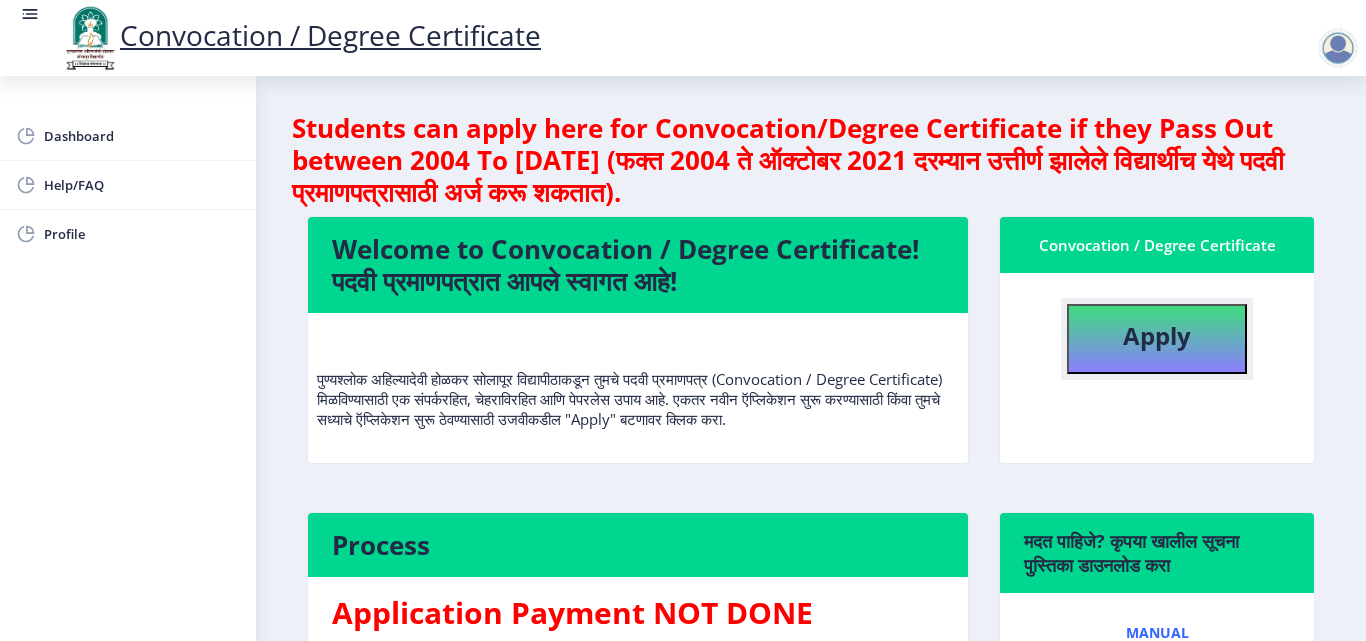 click on "Apply" 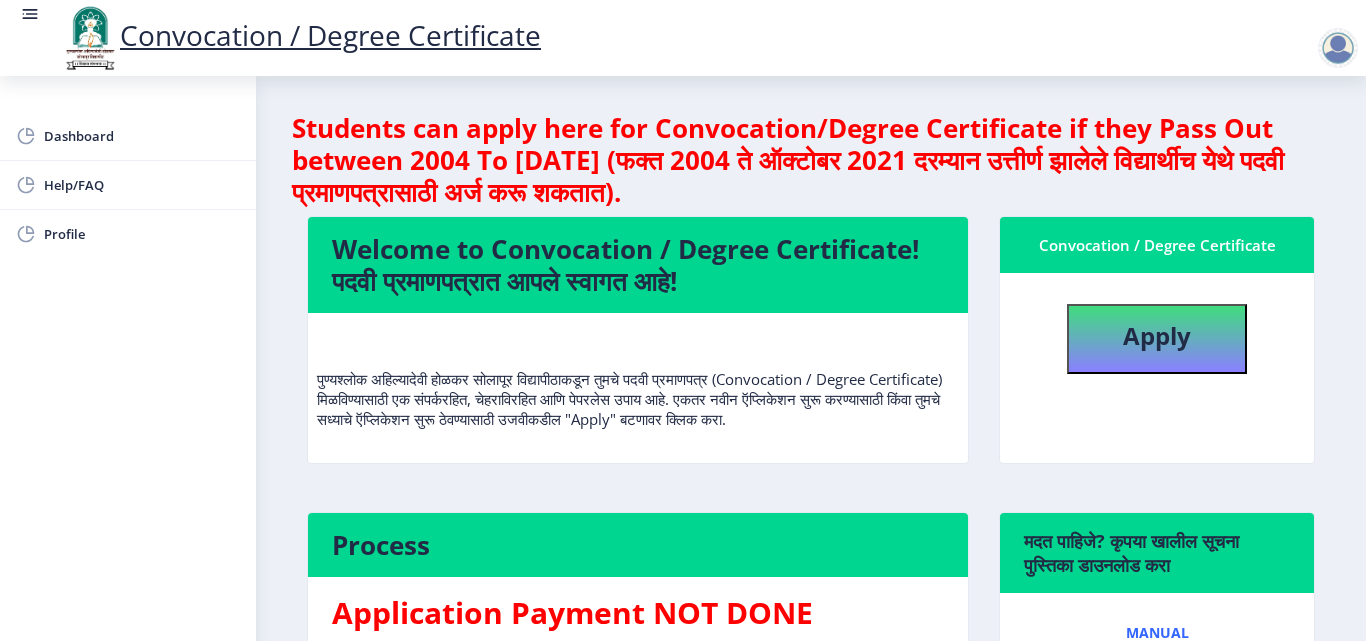 select 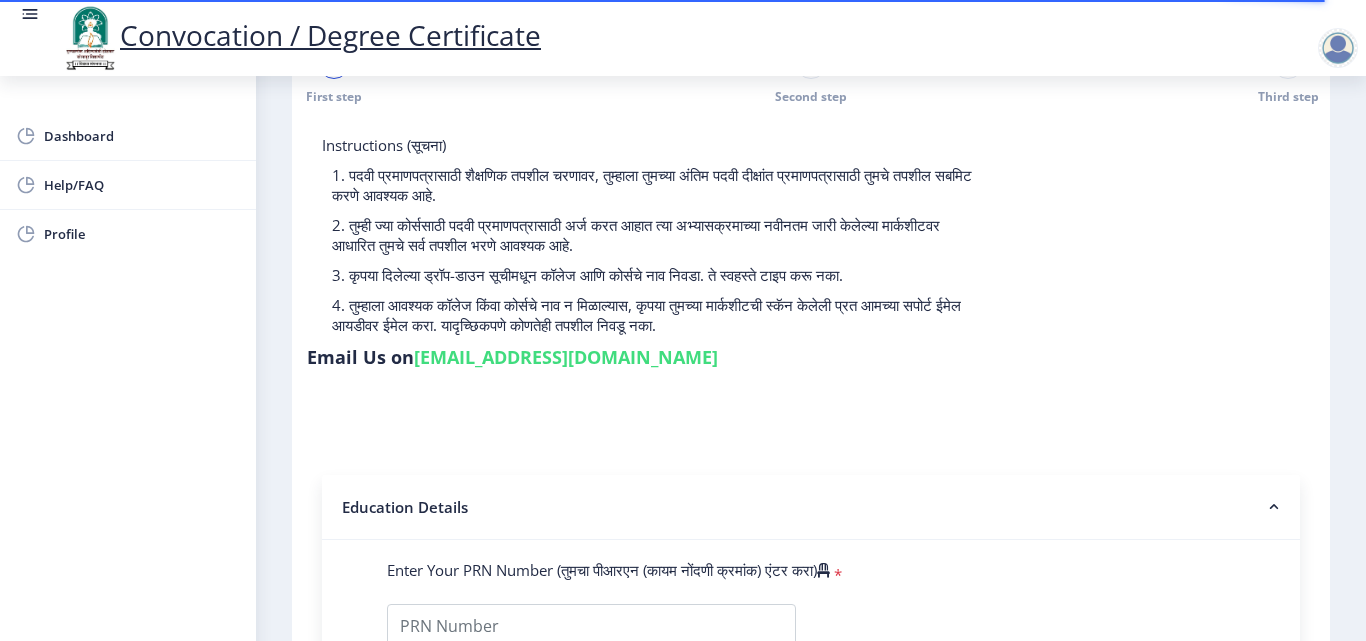 scroll, scrollTop: 0, scrollLeft: 0, axis: both 